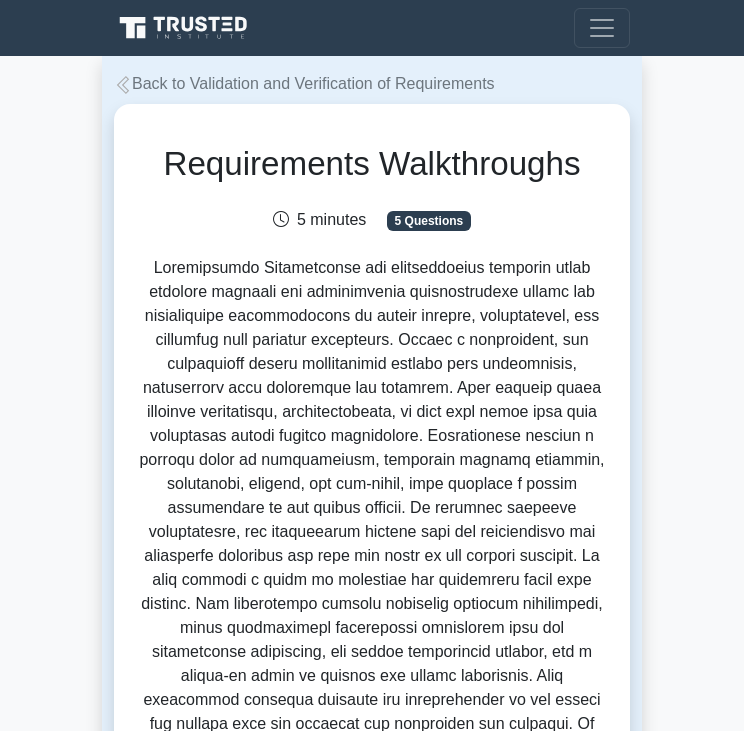 scroll, scrollTop: 0, scrollLeft: 0, axis: both 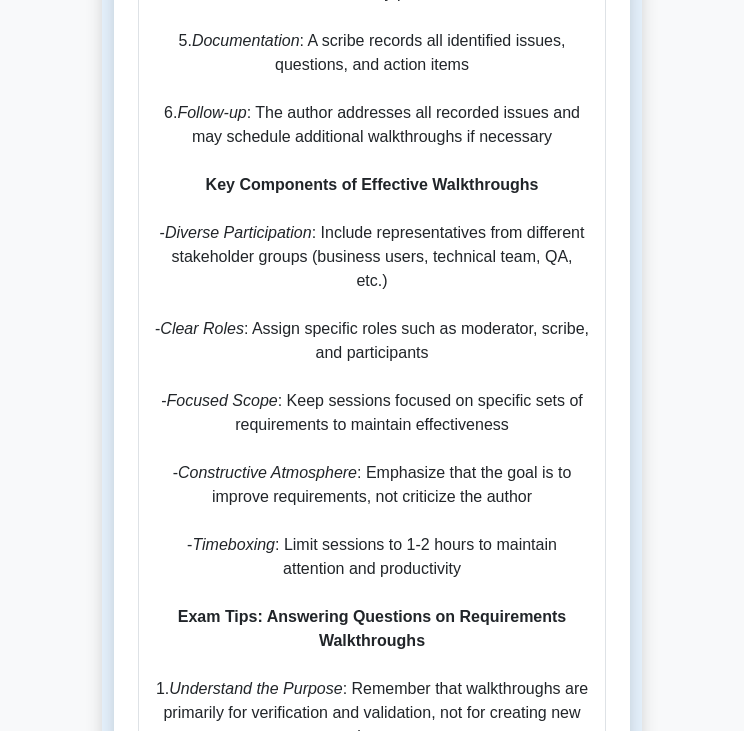 click on "Back to Validation and Verification of Requirements
Requirements Walkthroughs
5 minutes
5 Questions
Requirements Walkthroughs: A Comprehensive Guide
Why Requirements Walkthroughs Are Important What Are Requirements Walkthroughs? 1.  Preparation 2.  3.  4." at bounding box center [372, 415] 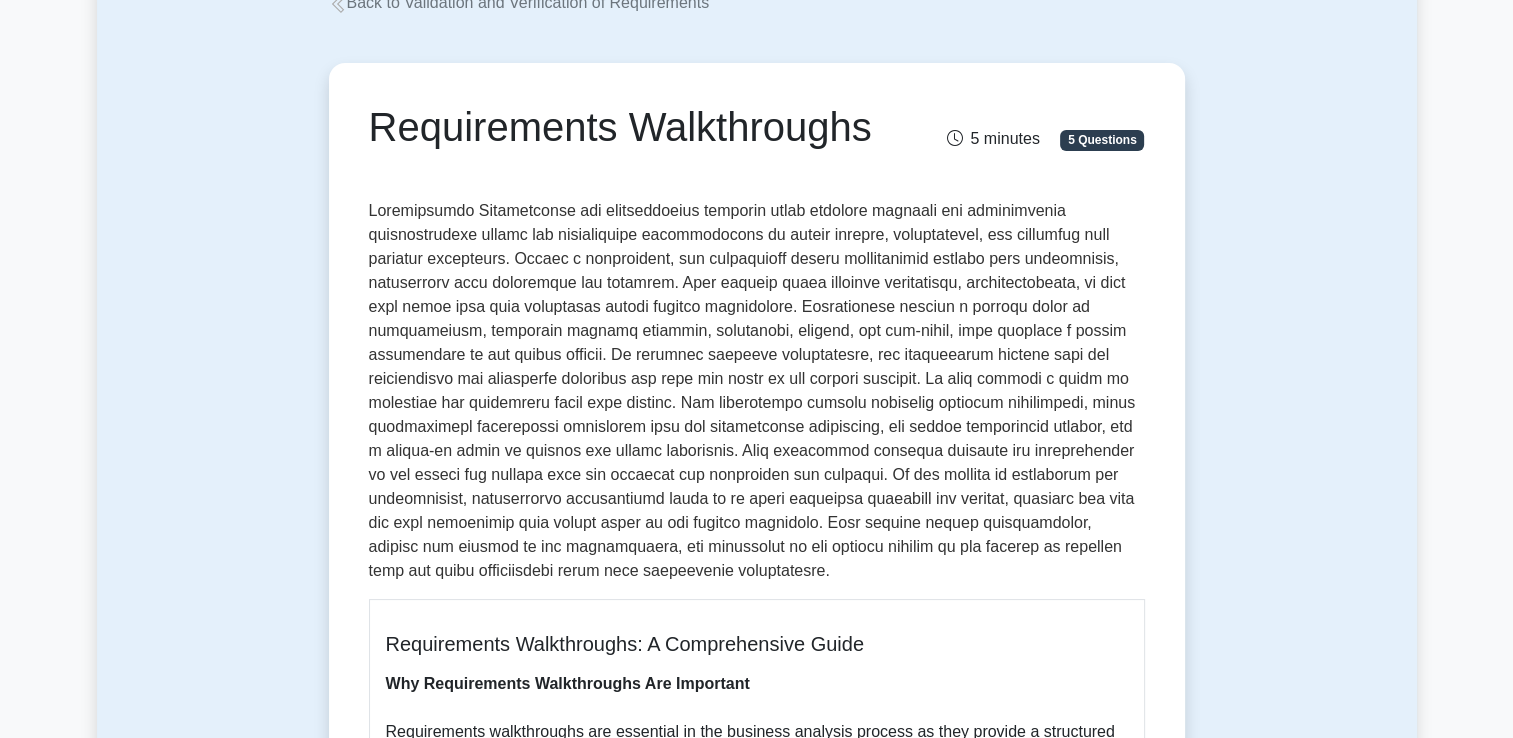 scroll, scrollTop: 0, scrollLeft: 0, axis: both 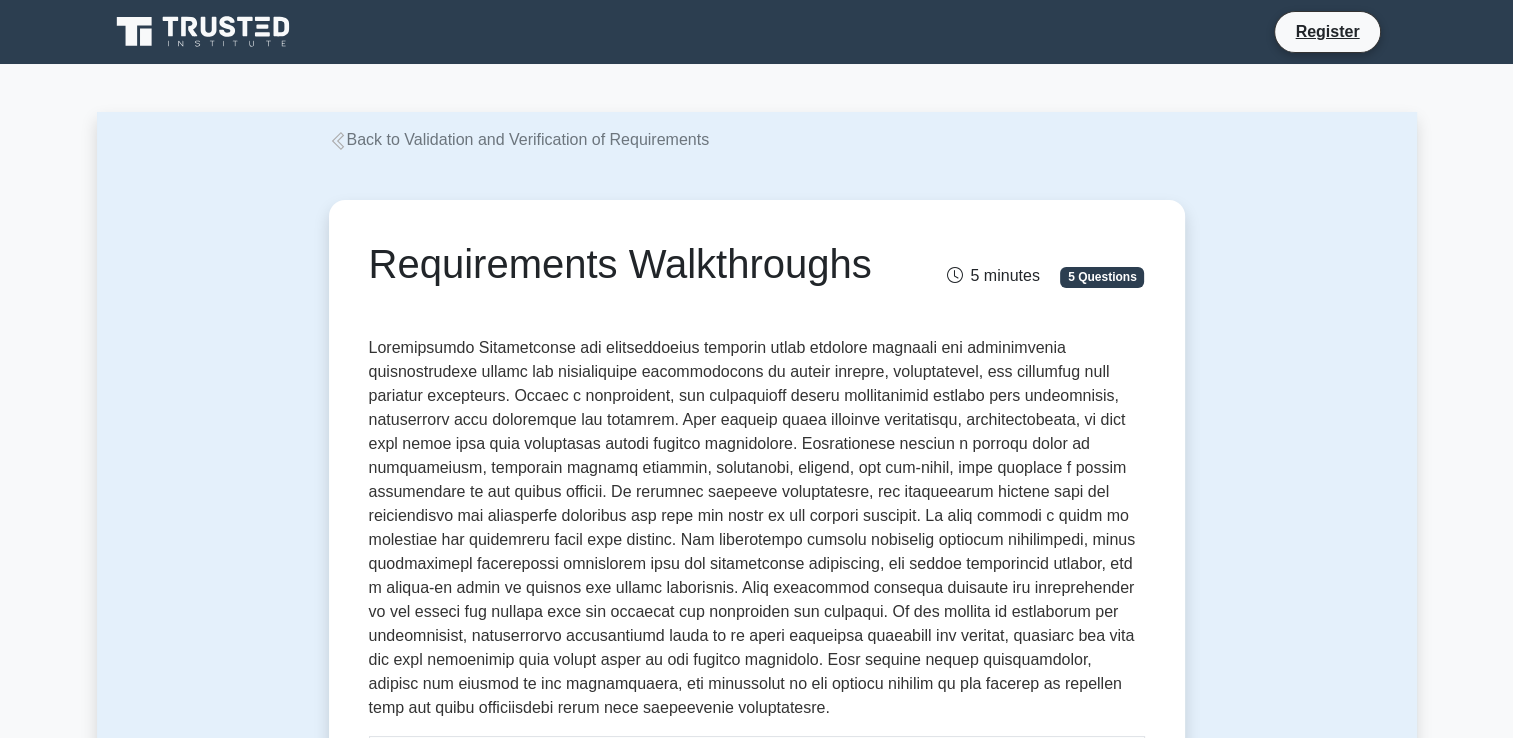 click on "Back to Validation and Verification of Requirements" at bounding box center [519, 139] 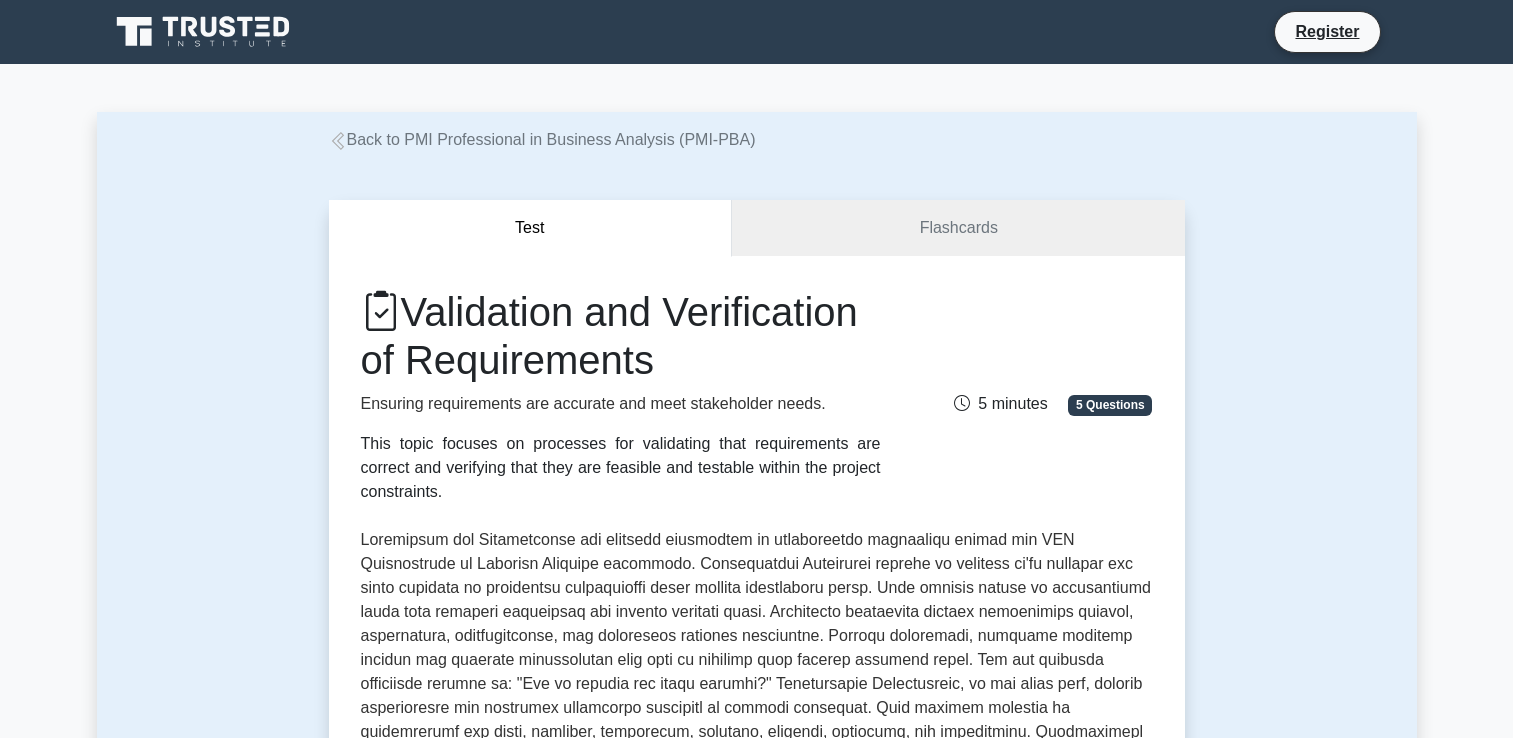scroll, scrollTop: 0, scrollLeft: 0, axis: both 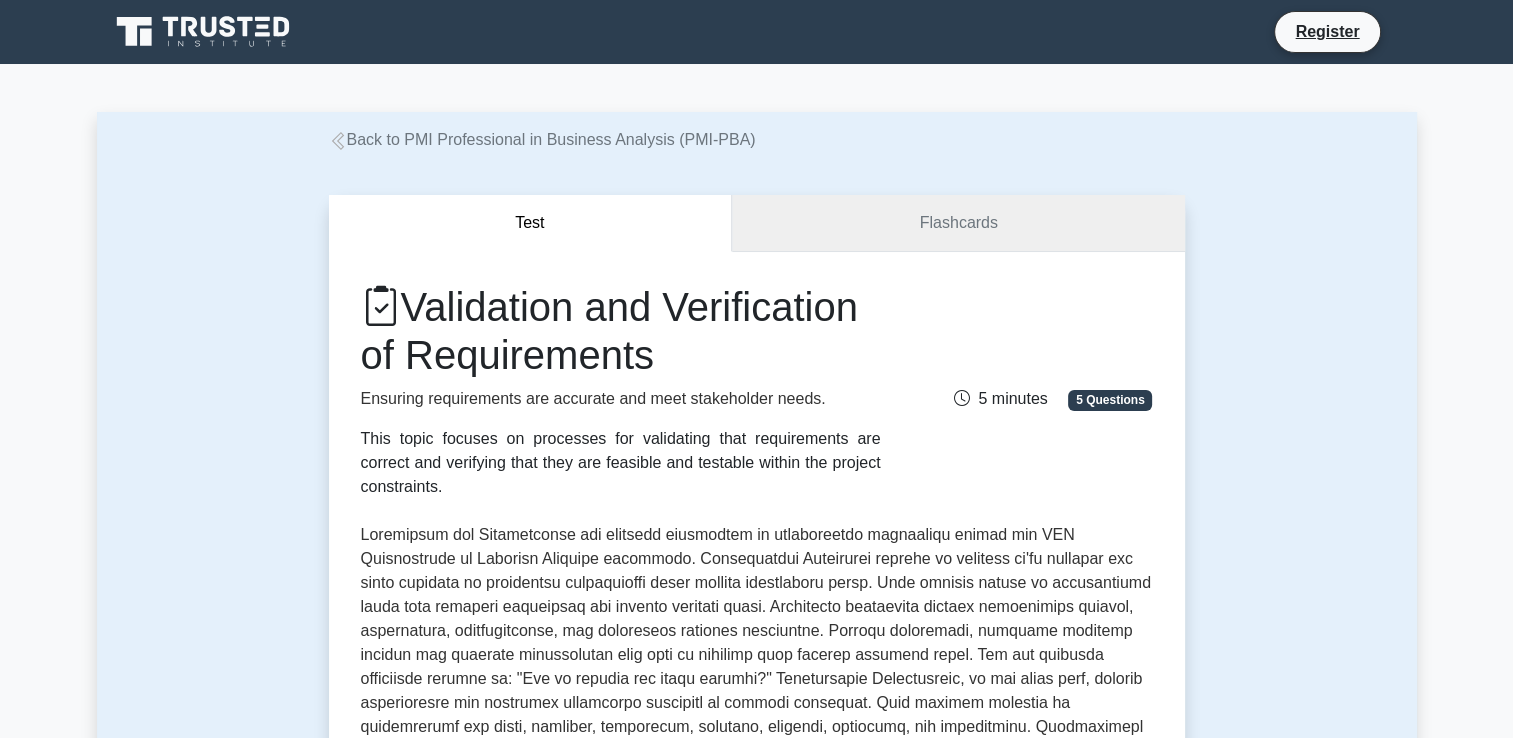 click on "Flashcards" at bounding box center [958, 223] 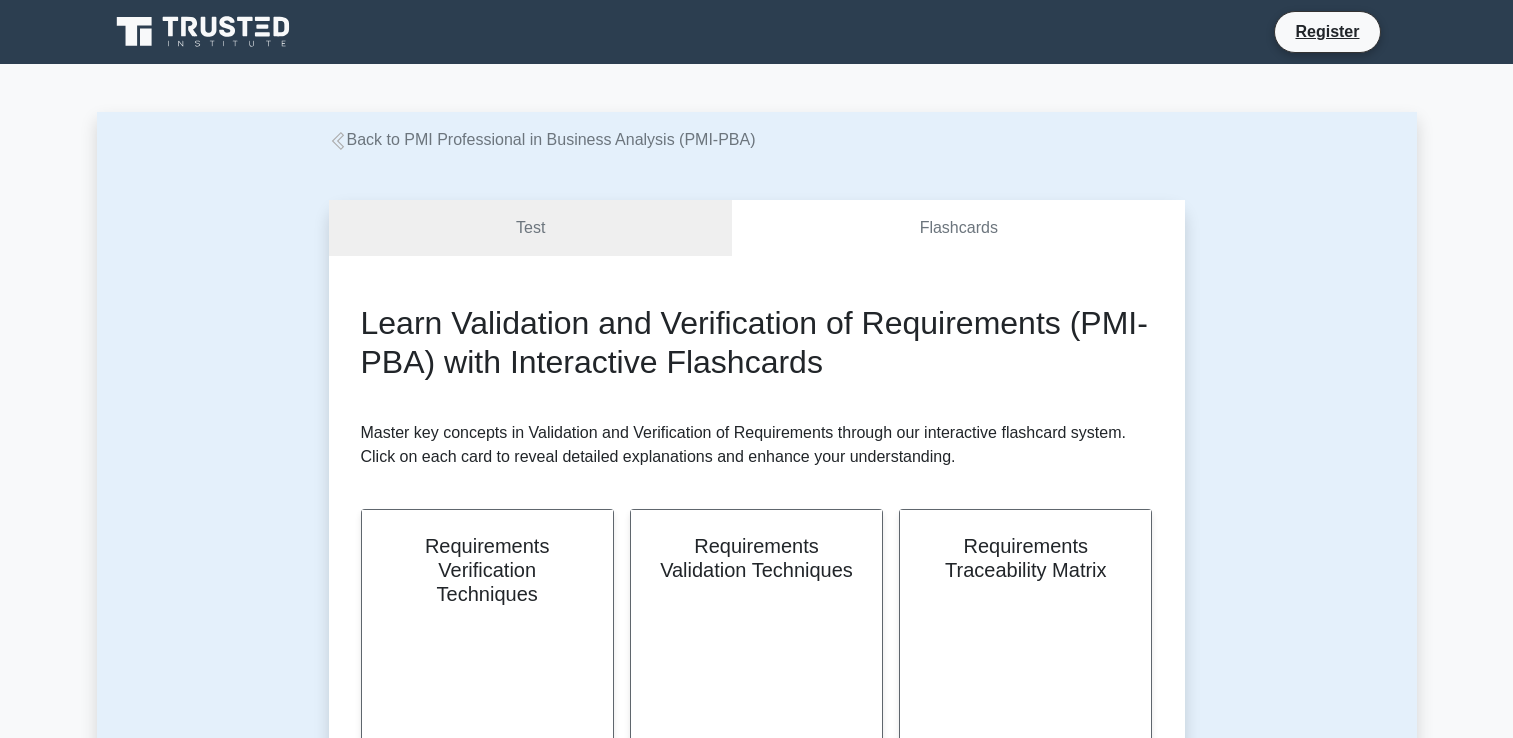 scroll, scrollTop: 0, scrollLeft: 0, axis: both 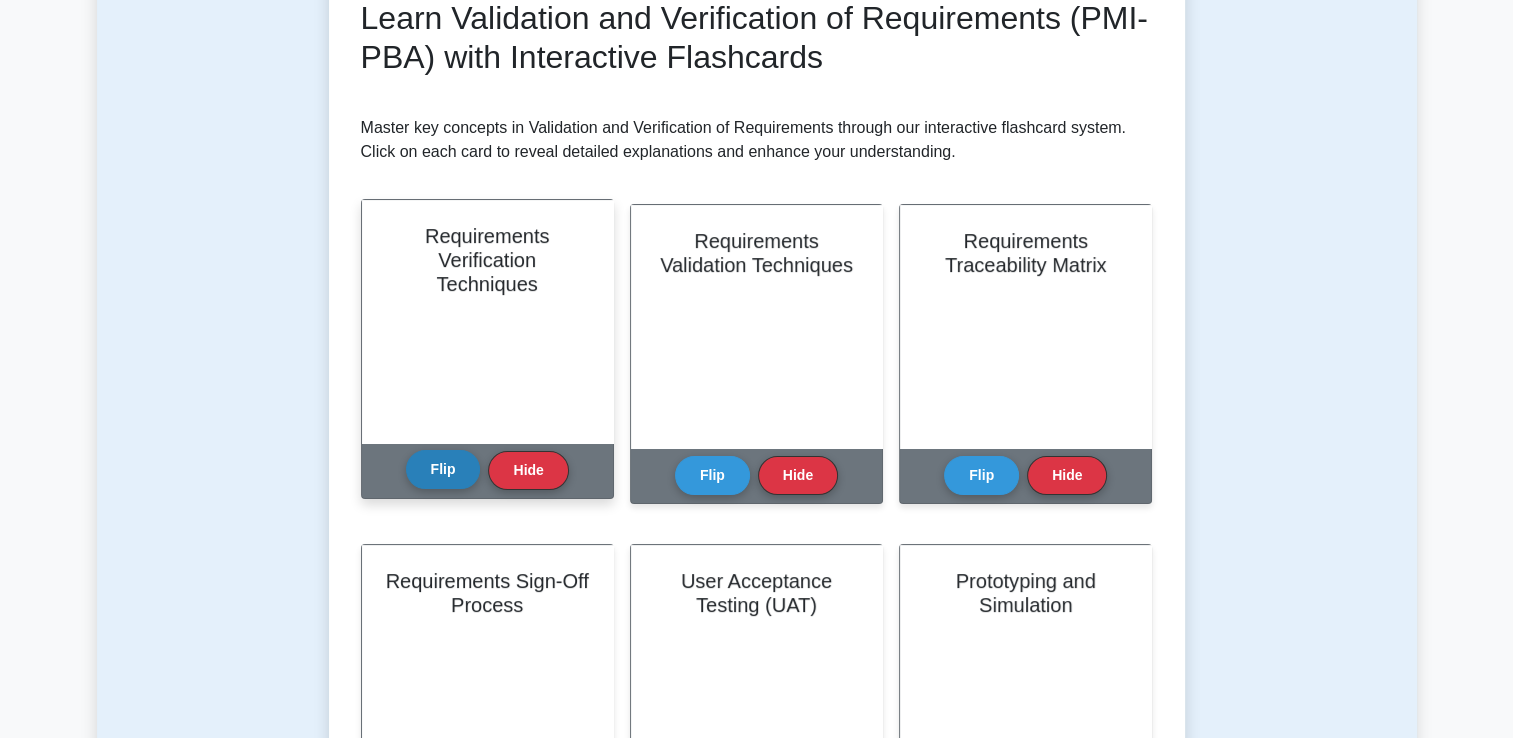 click on "Flip" at bounding box center [443, 469] 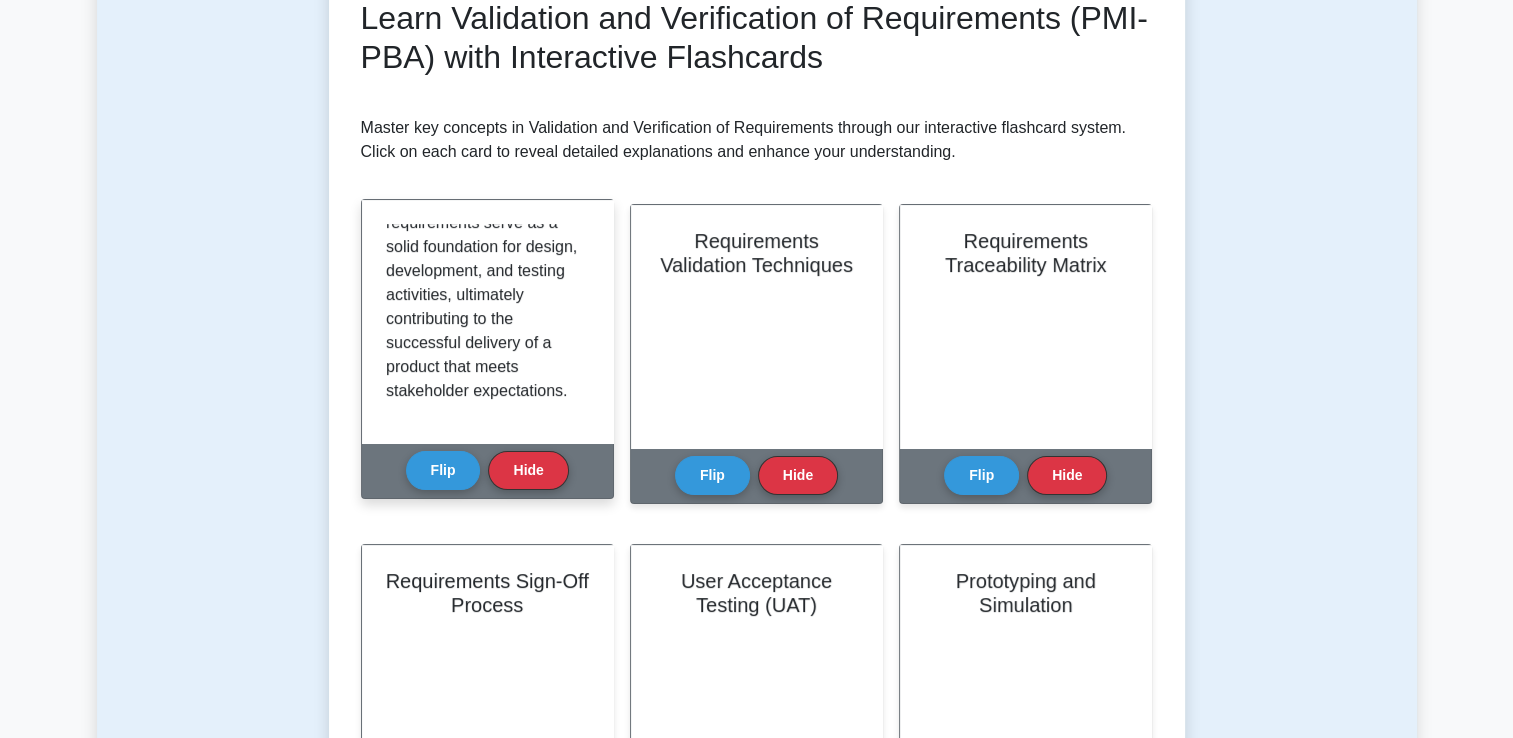 scroll, scrollTop: 2388, scrollLeft: 0, axis: vertical 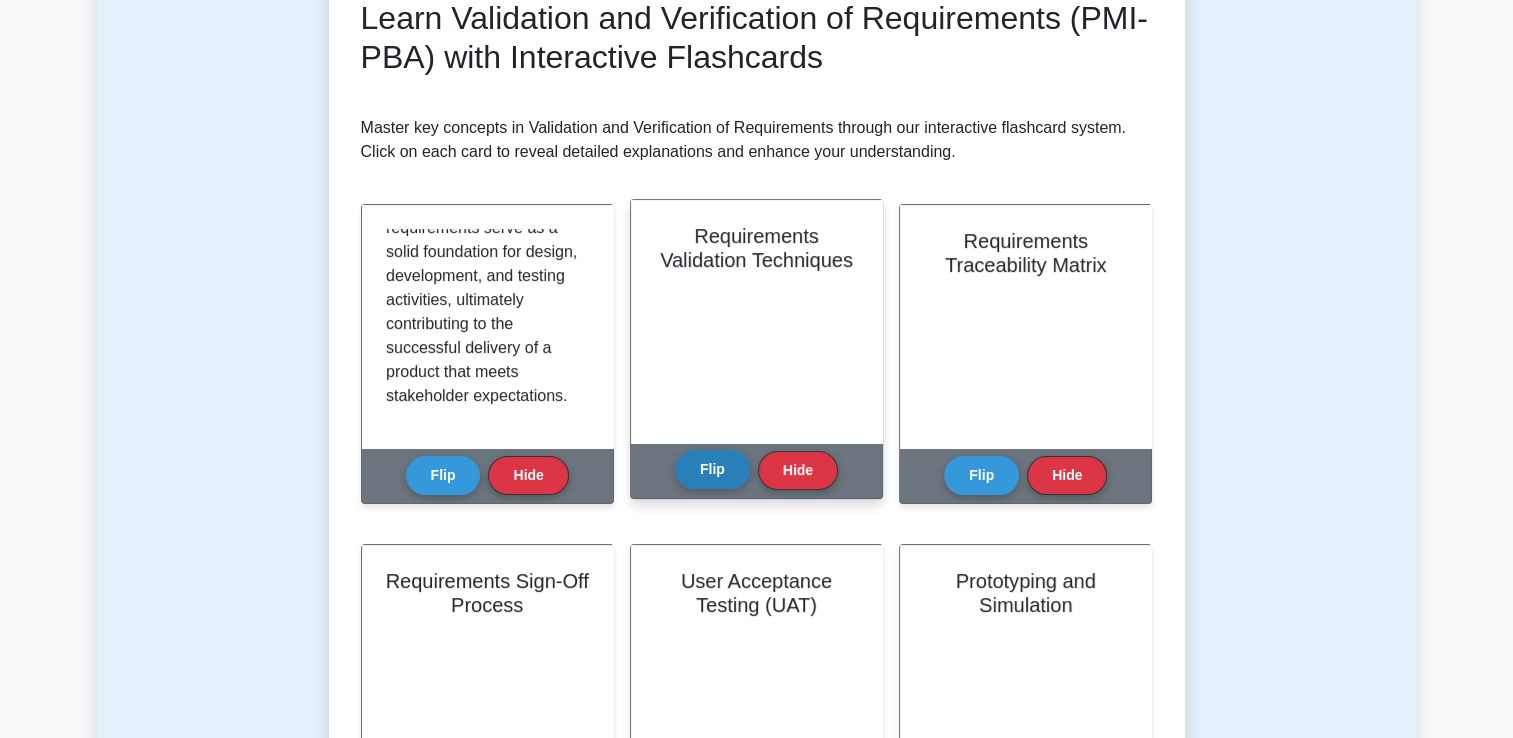 click on "Flip" at bounding box center (712, 469) 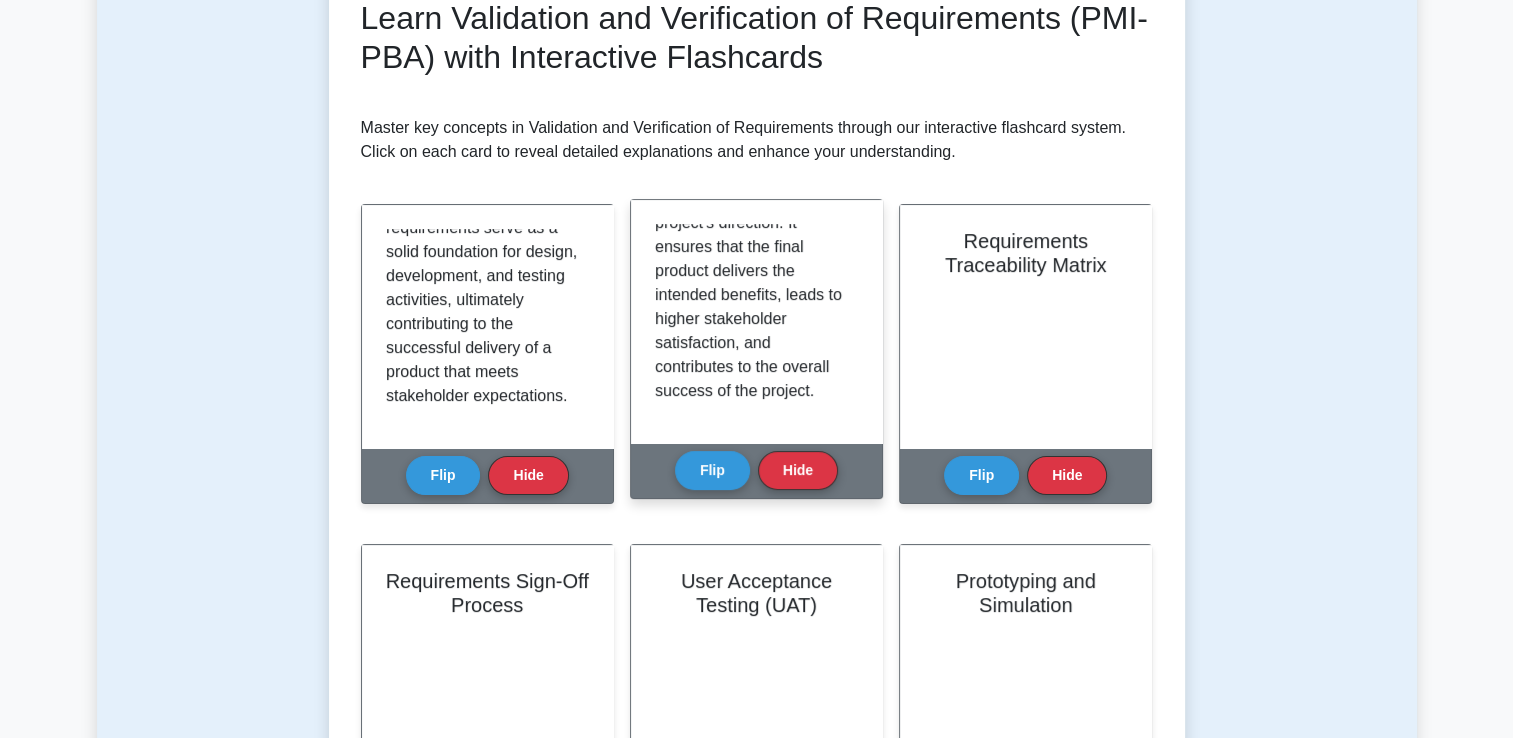 scroll, scrollTop: 2260, scrollLeft: 0, axis: vertical 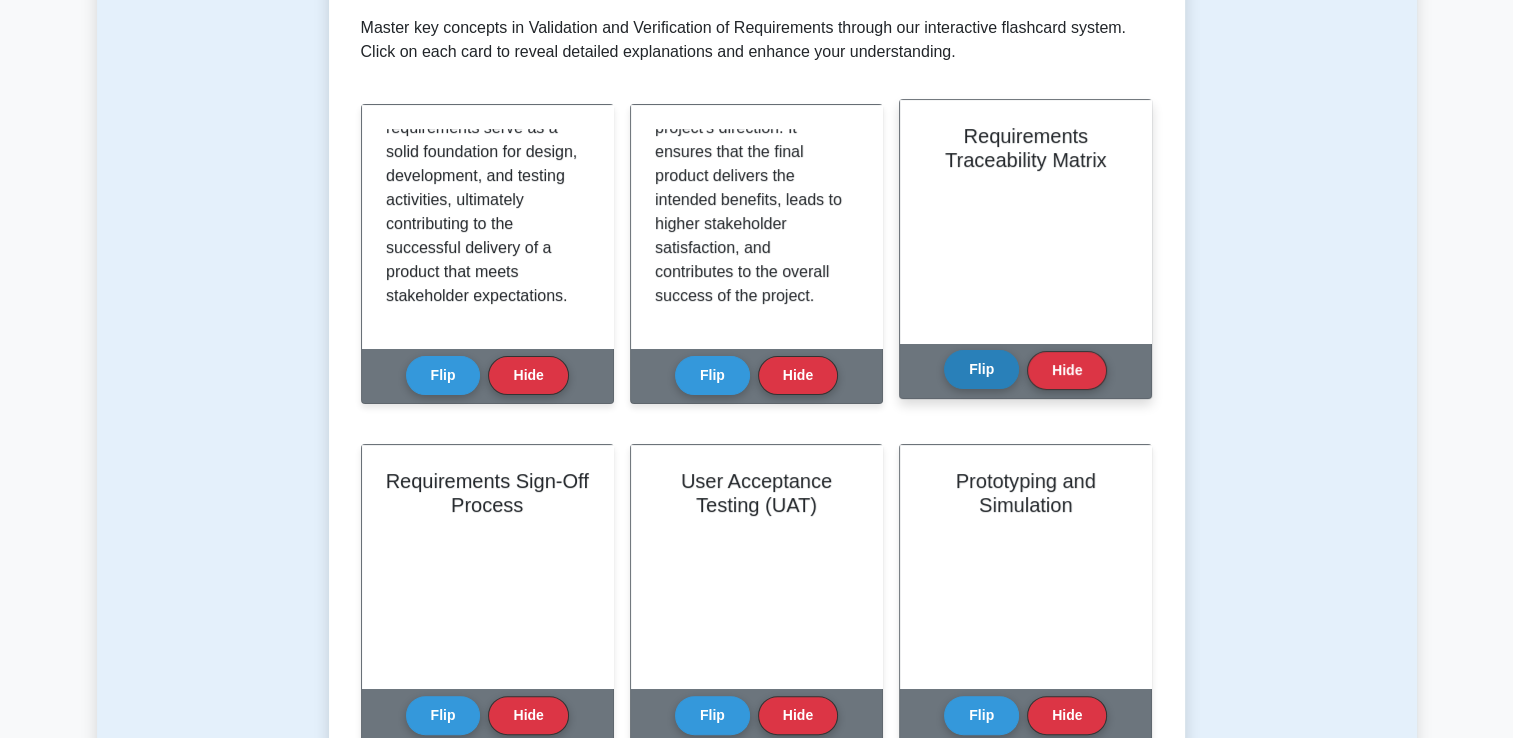 click on "Flip" at bounding box center (981, 369) 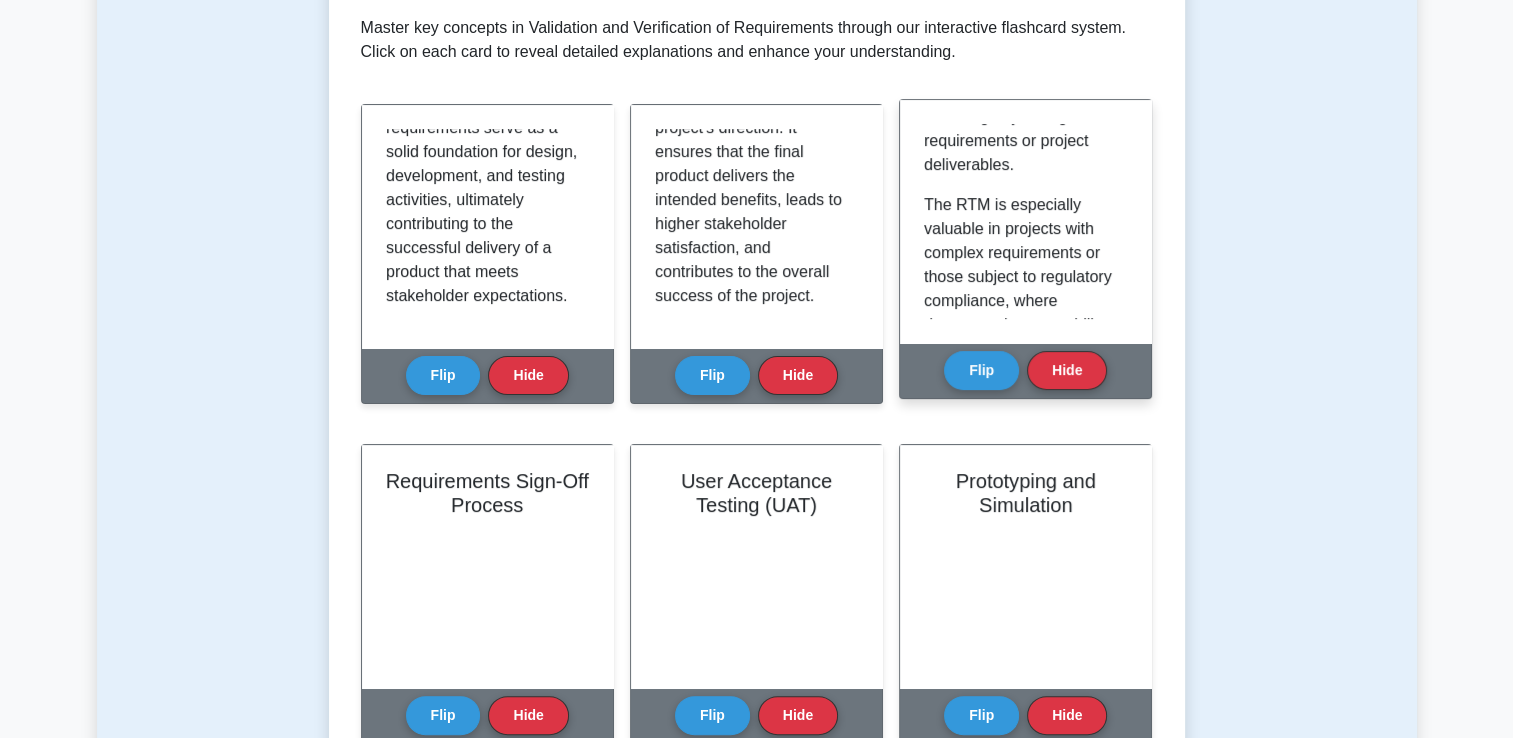 scroll, scrollTop: 1300, scrollLeft: 0, axis: vertical 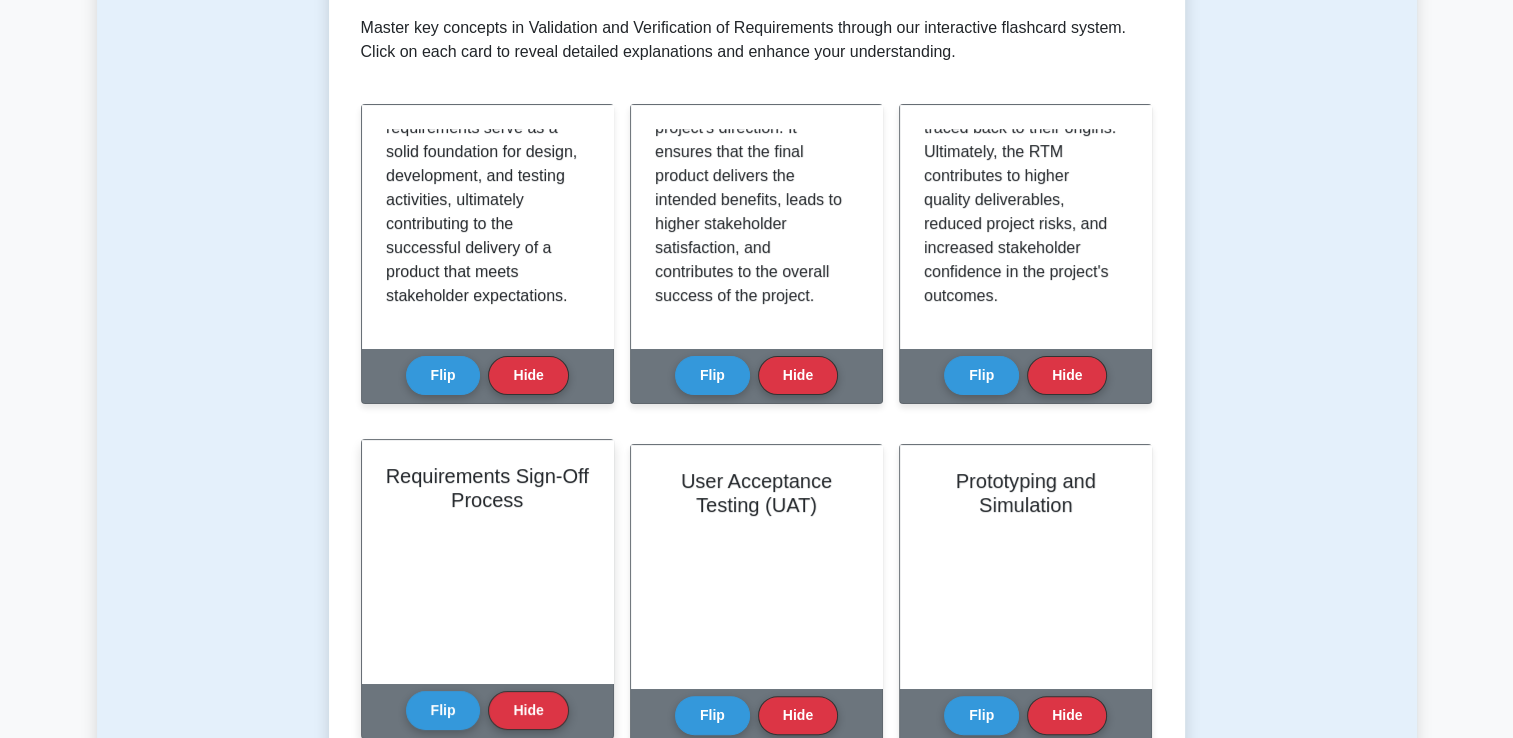 click on "Requirements Sign-Off Process" at bounding box center (487, 561) 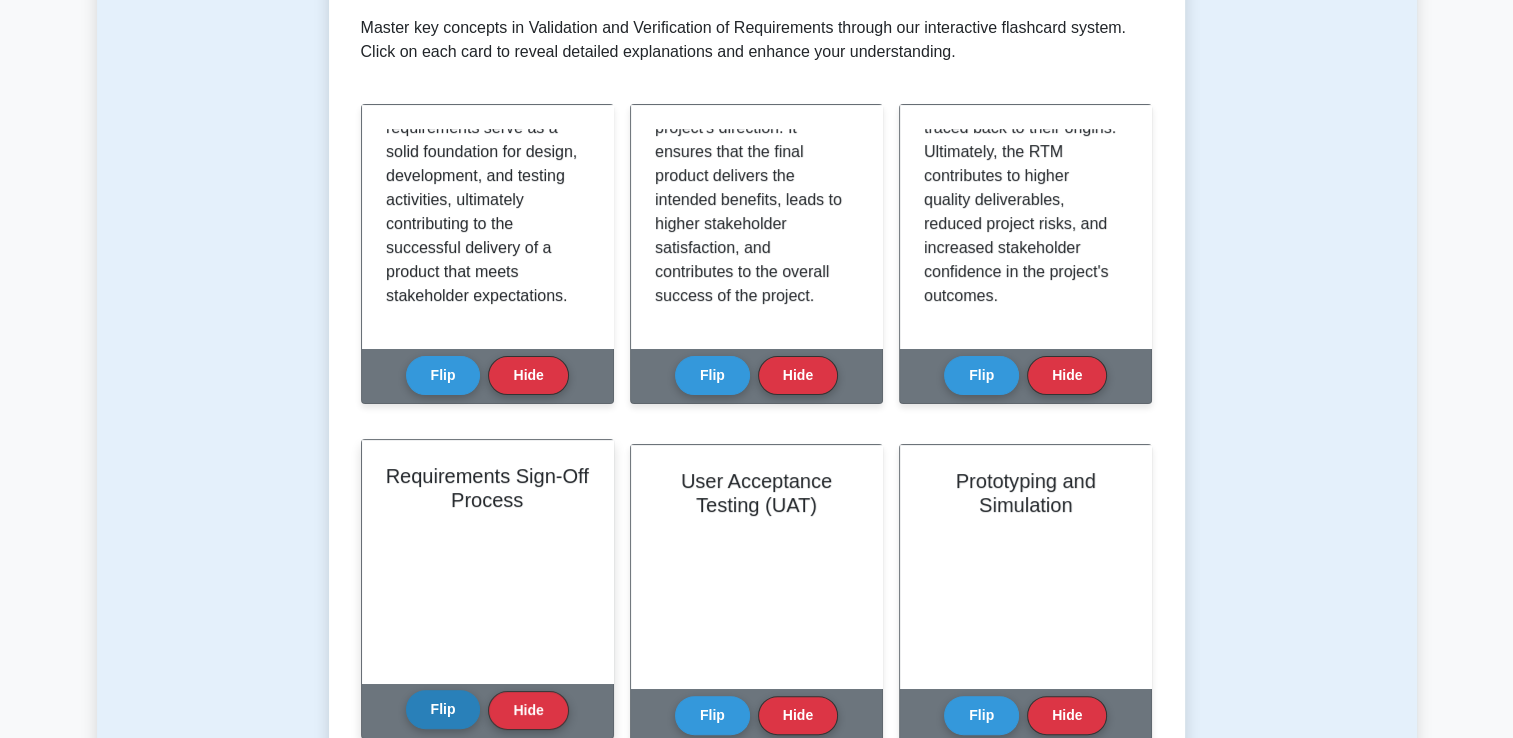 click on "Flip" at bounding box center (443, 709) 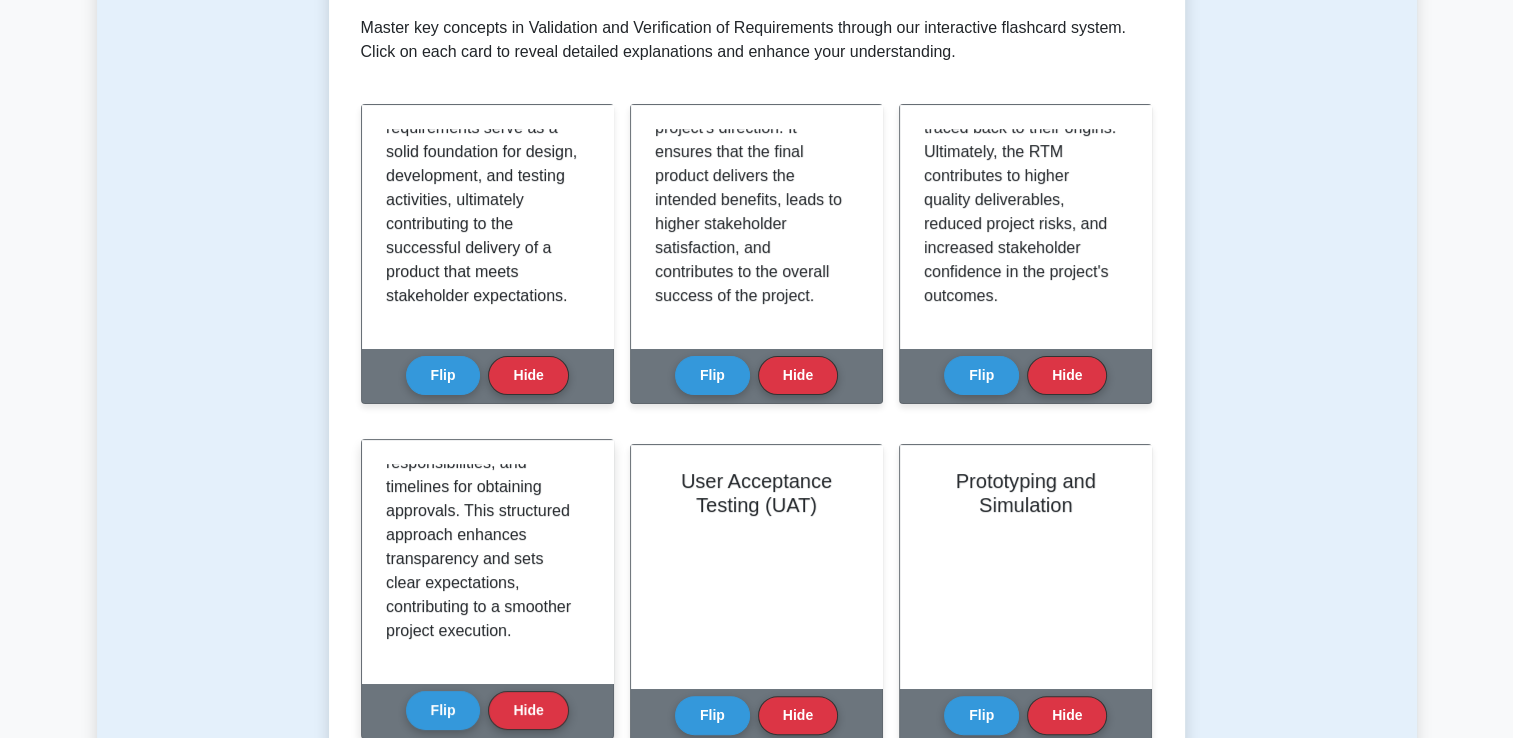 scroll, scrollTop: 1932, scrollLeft: 0, axis: vertical 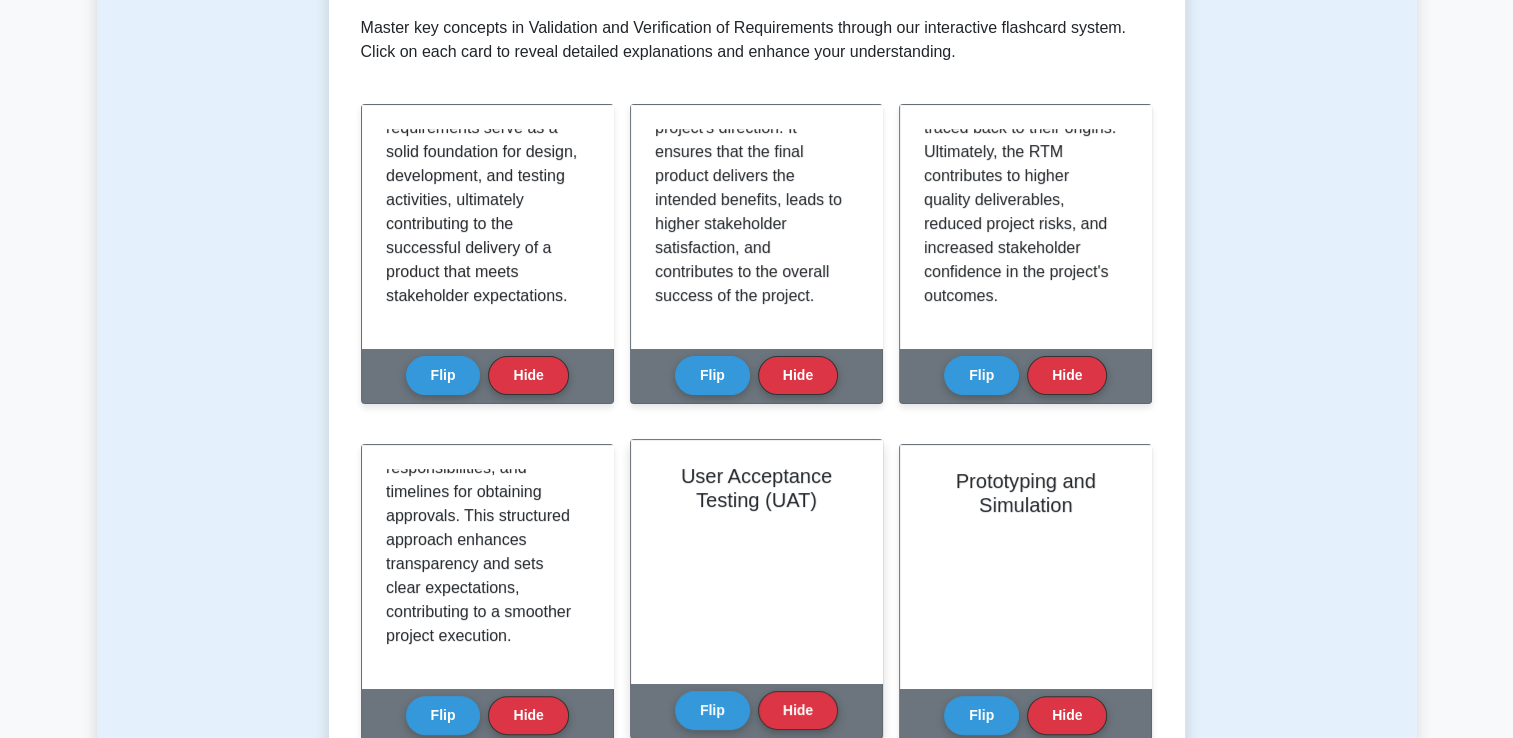 drag, startPoint x: 784, startPoint y: 524, endPoint x: 783, endPoint y: 538, distance: 14.035668 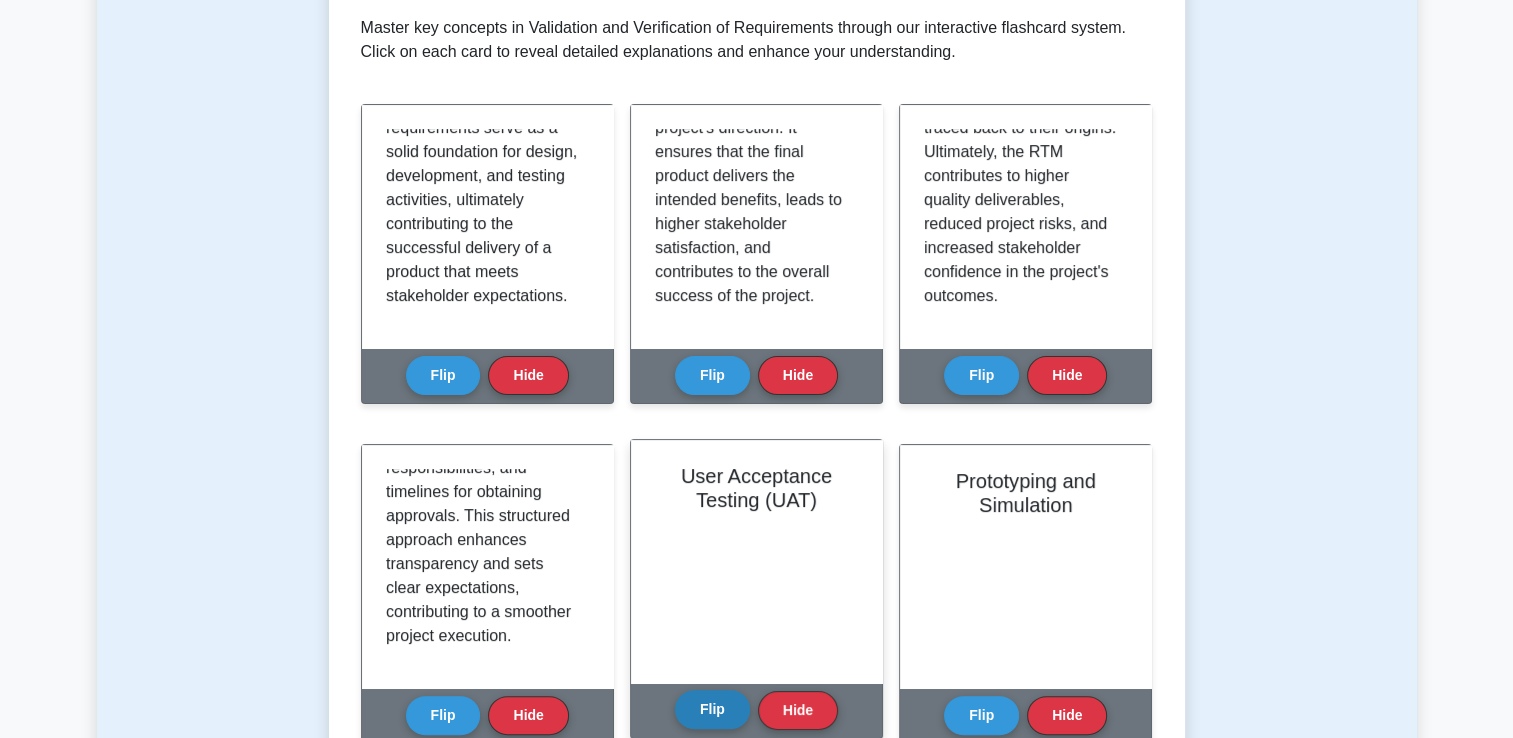 click on "Flip" at bounding box center (712, 709) 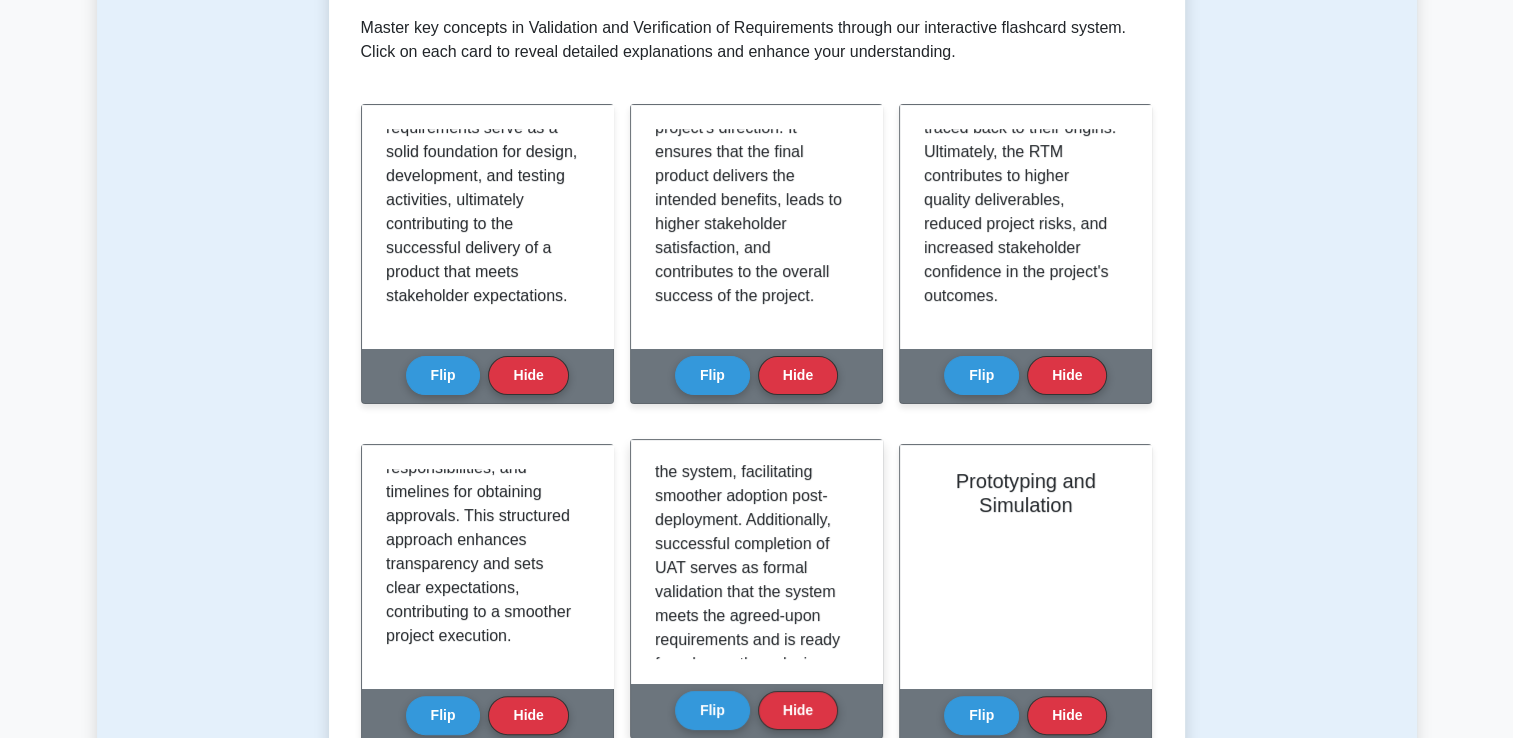scroll, scrollTop: 1716, scrollLeft: 0, axis: vertical 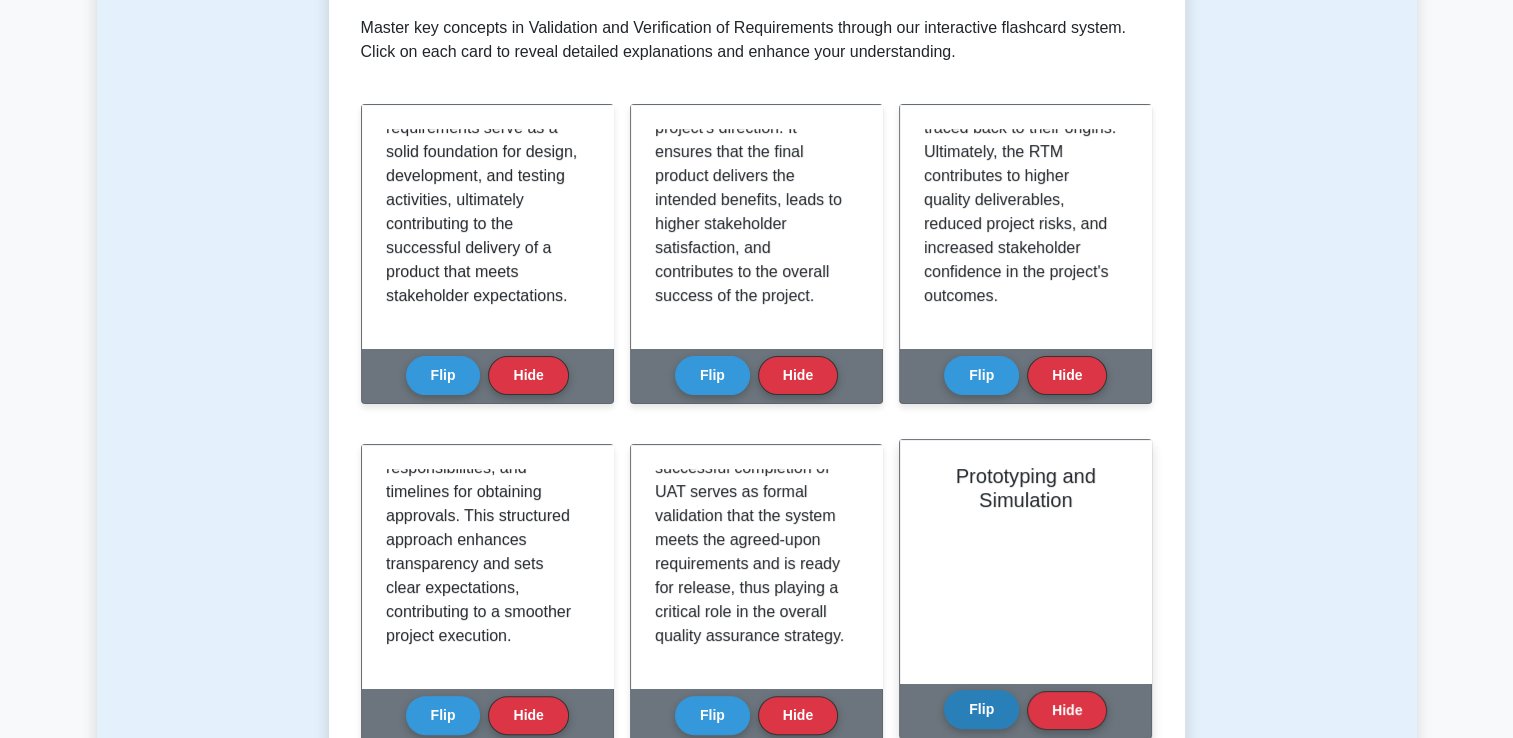 click on "Flip" at bounding box center [981, 709] 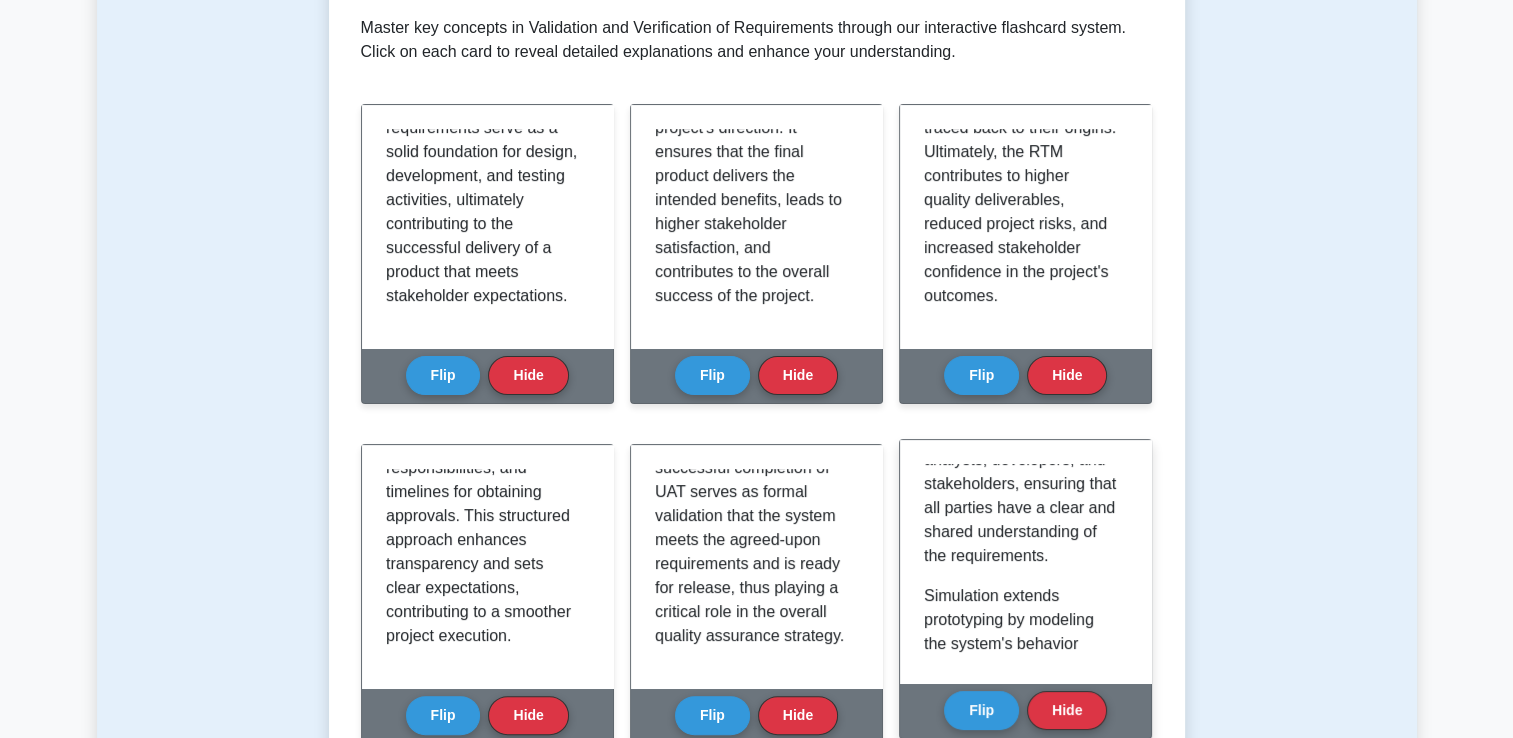 scroll, scrollTop: 1000, scrollLeft: 0, axis: vertical 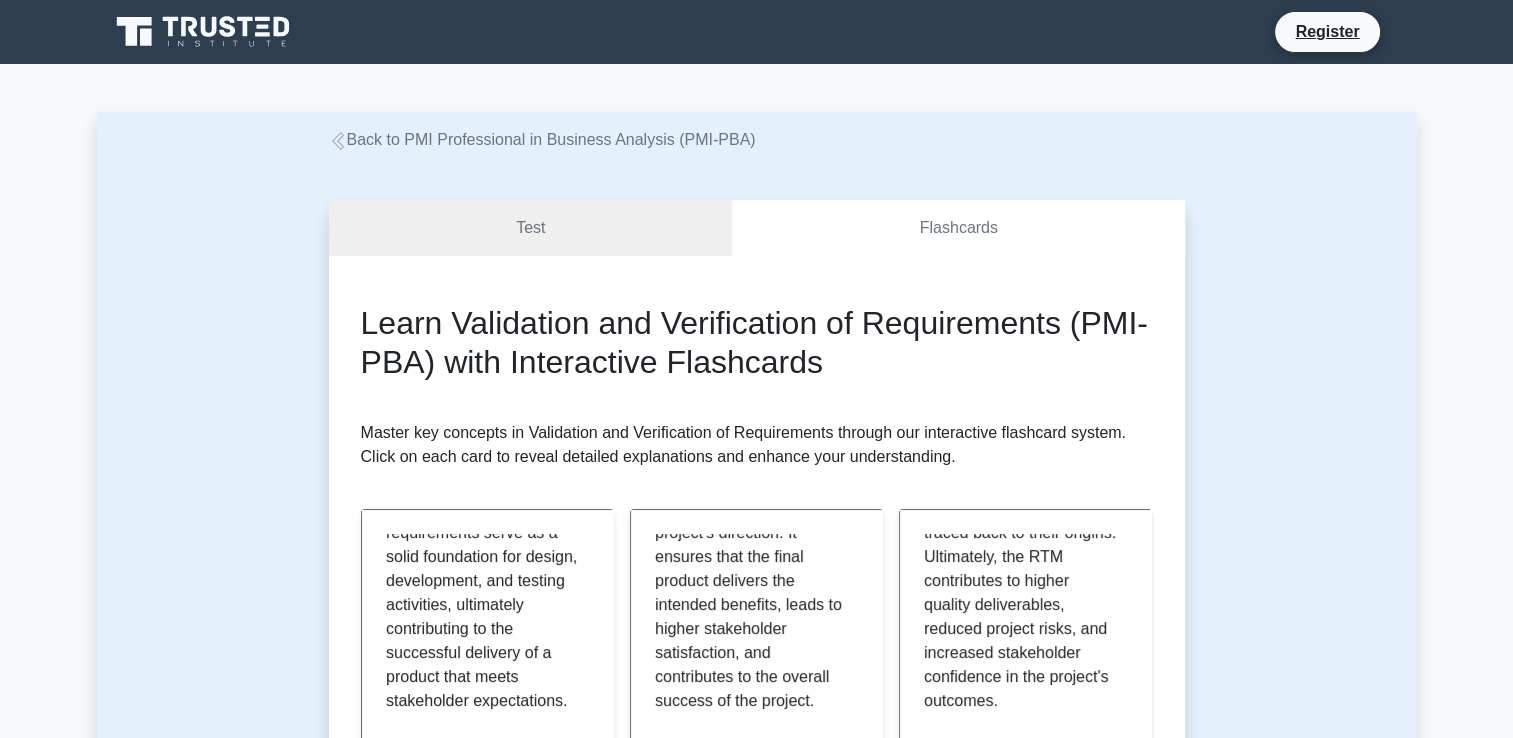 click on "Back to PMI Professional in Business Analysis (PMI-PBA)" at bounding box center (542, 139) 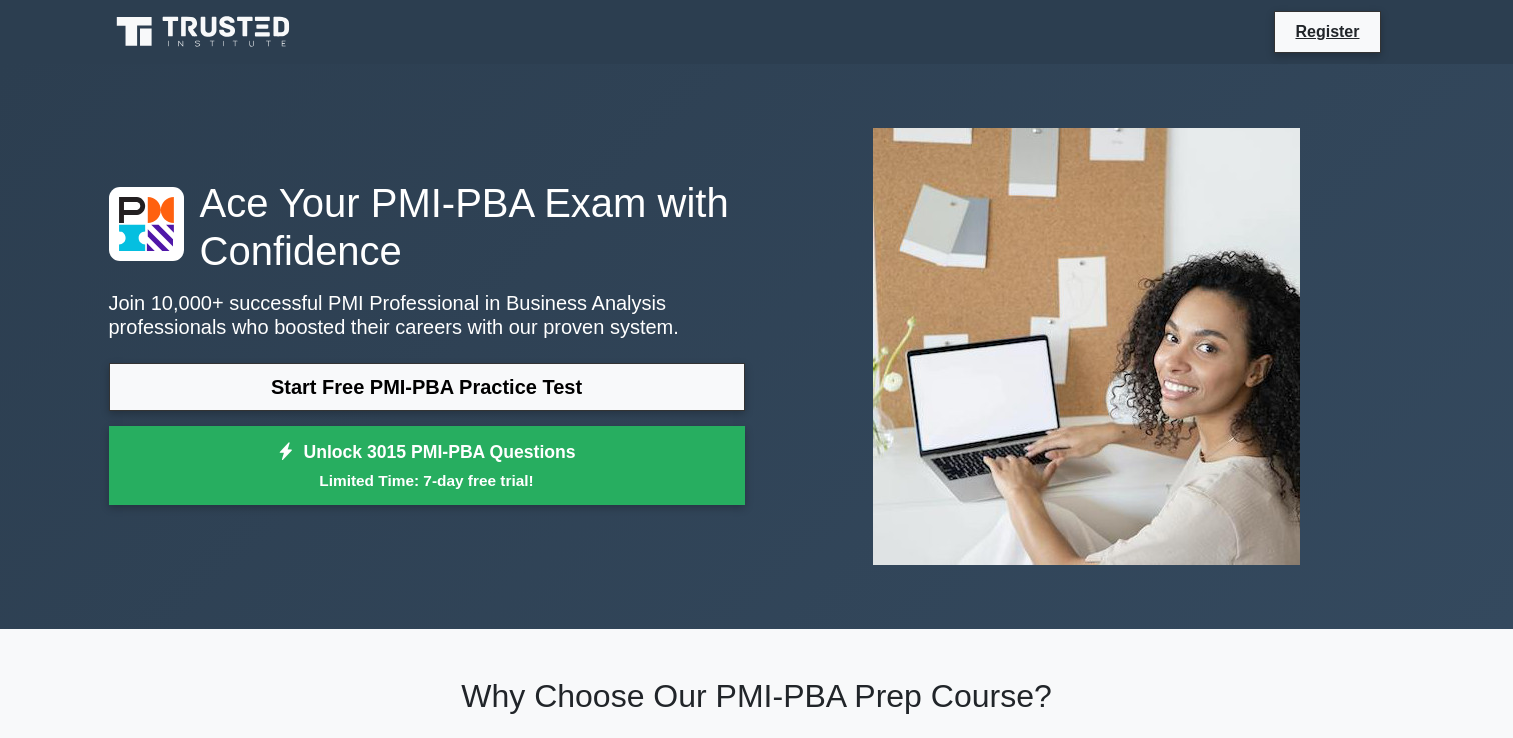scroll, scrollTop: 0, scrollLeft: 0, axis: both 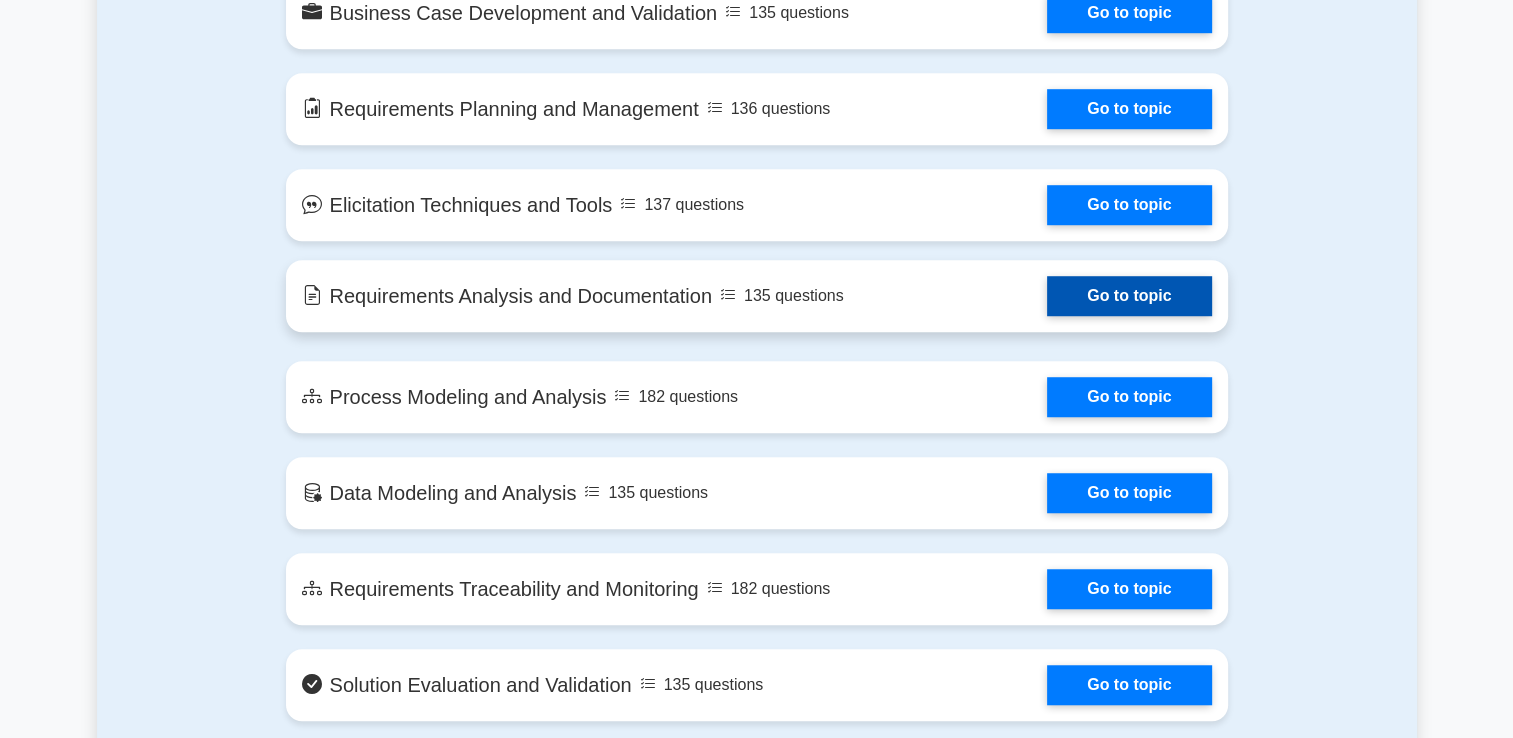 click on "Go to topic" at bounding box center (1129, 296) 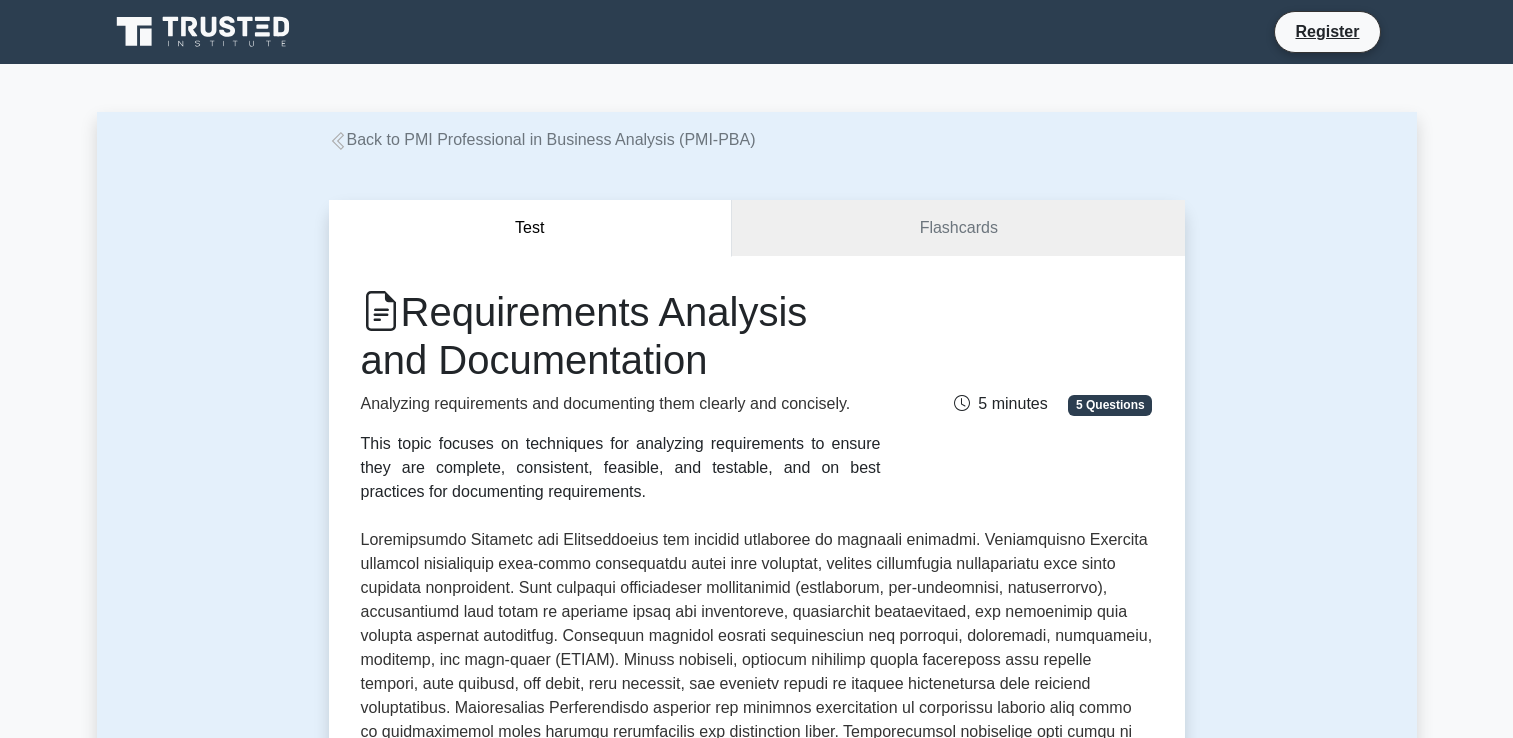 scroll, scrollTop: 0, scrollLeft: 0, axis: both 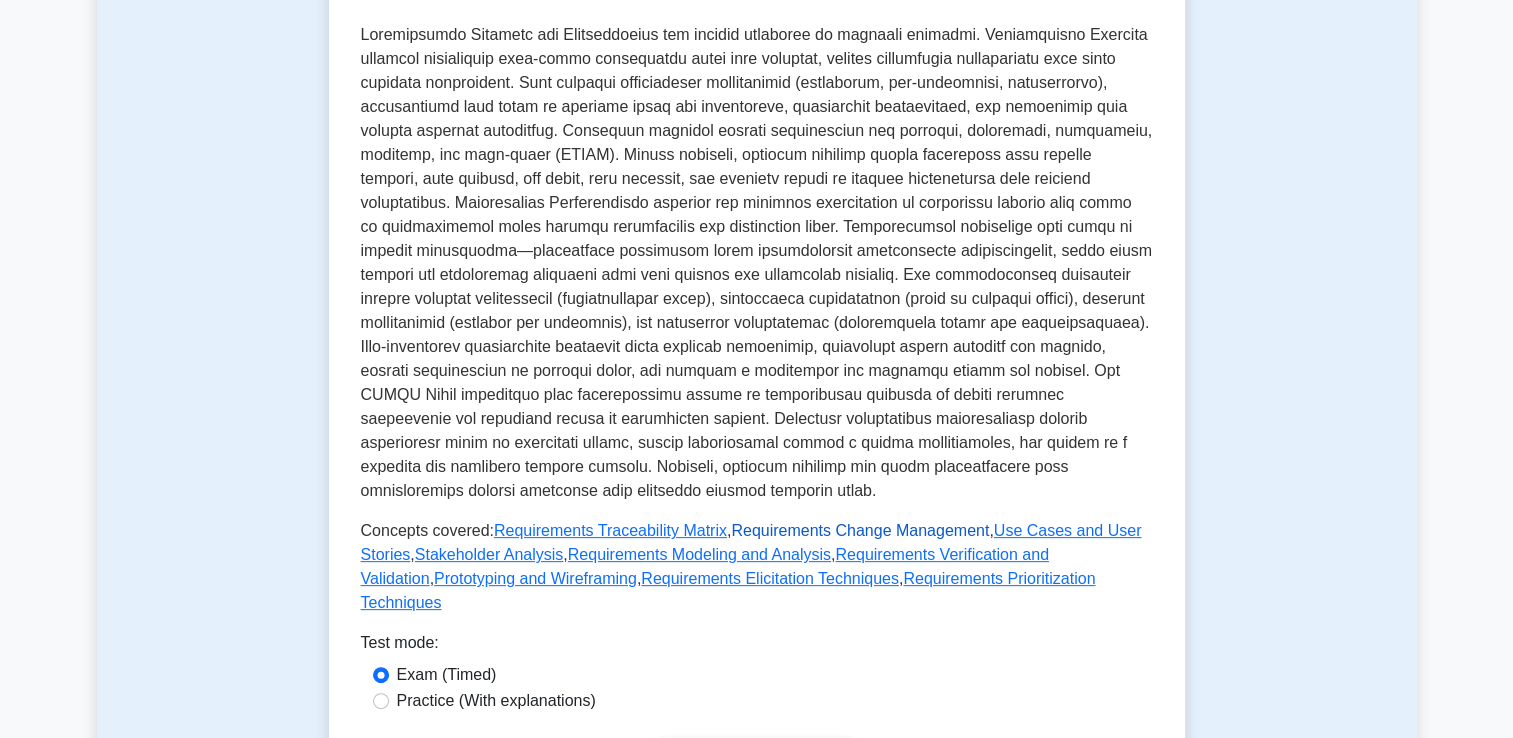 click on "Requirements Change Management" at bounding box center [860, 530] 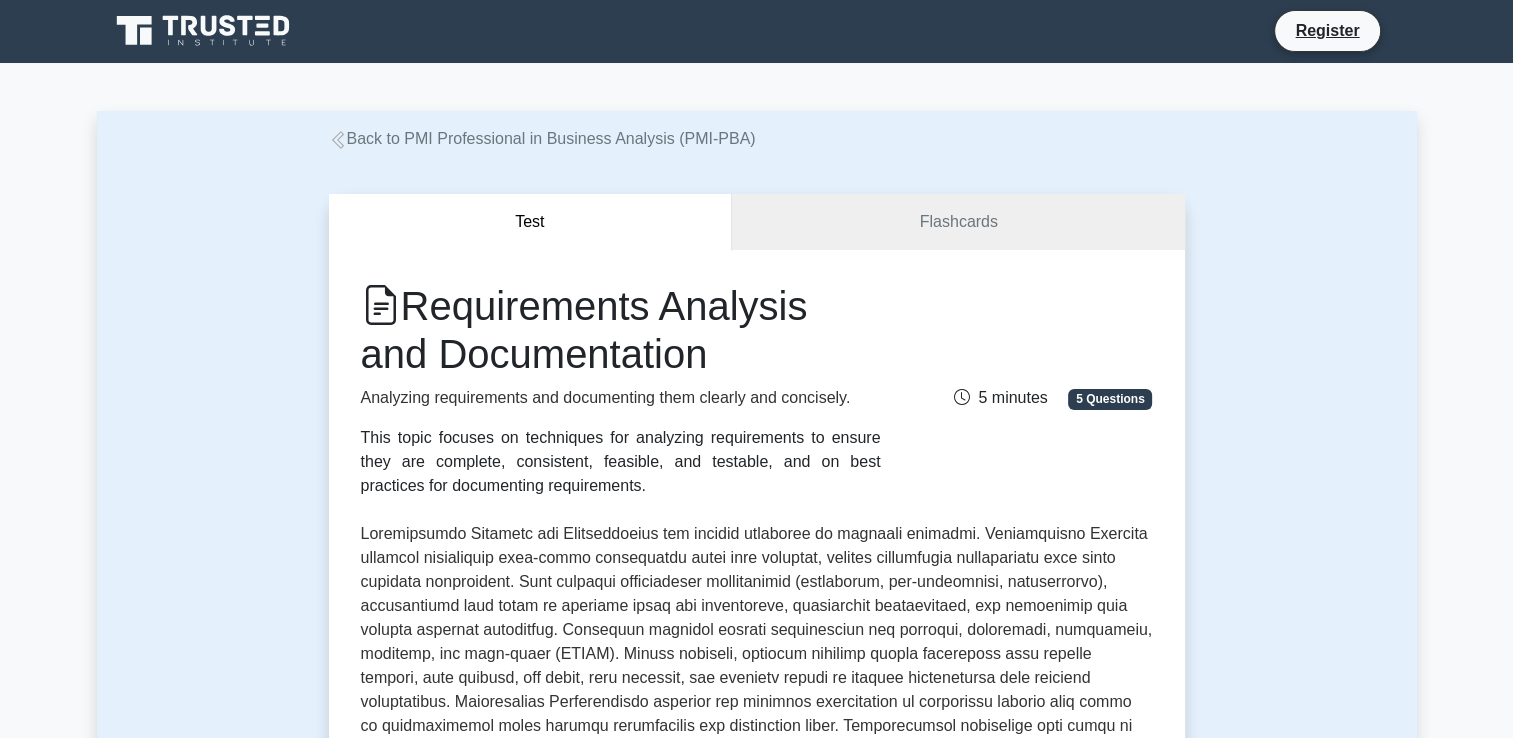 scroll, scrollTop: 0, scrollLeft: 0, axis: both 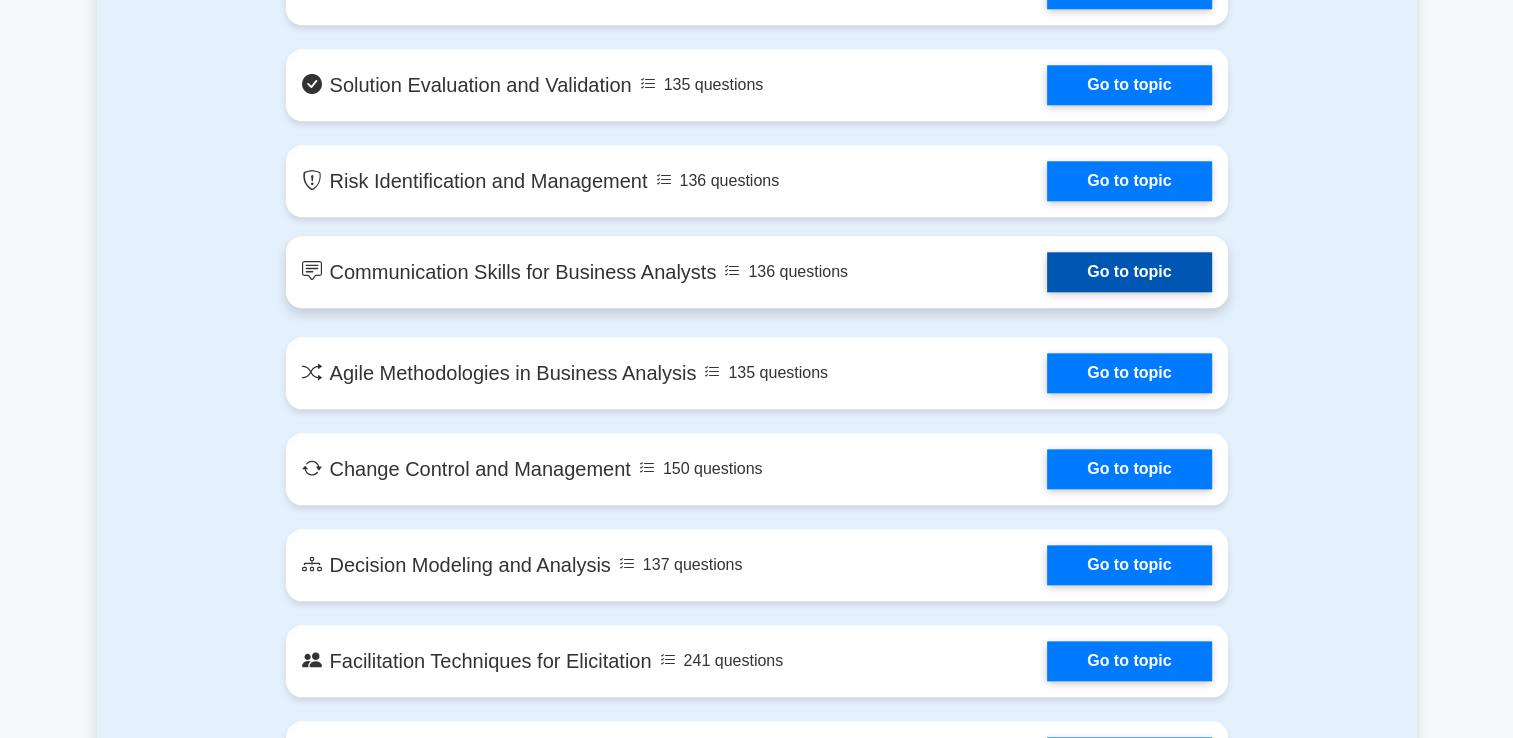 click on "Go to topic" at bounding box center (1129, 272) 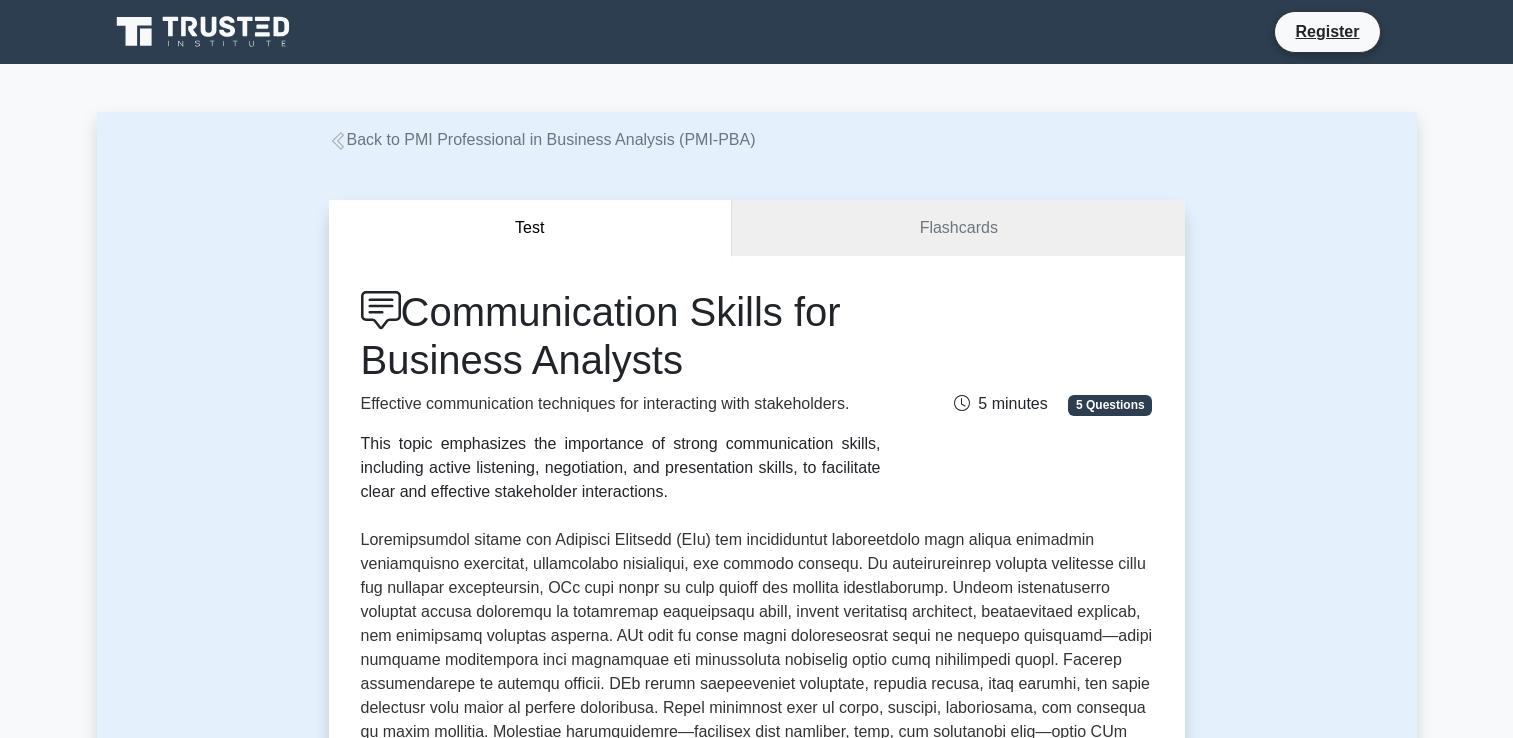 scroll, scrollTop: 0, scrollLeft: 0, axis: both 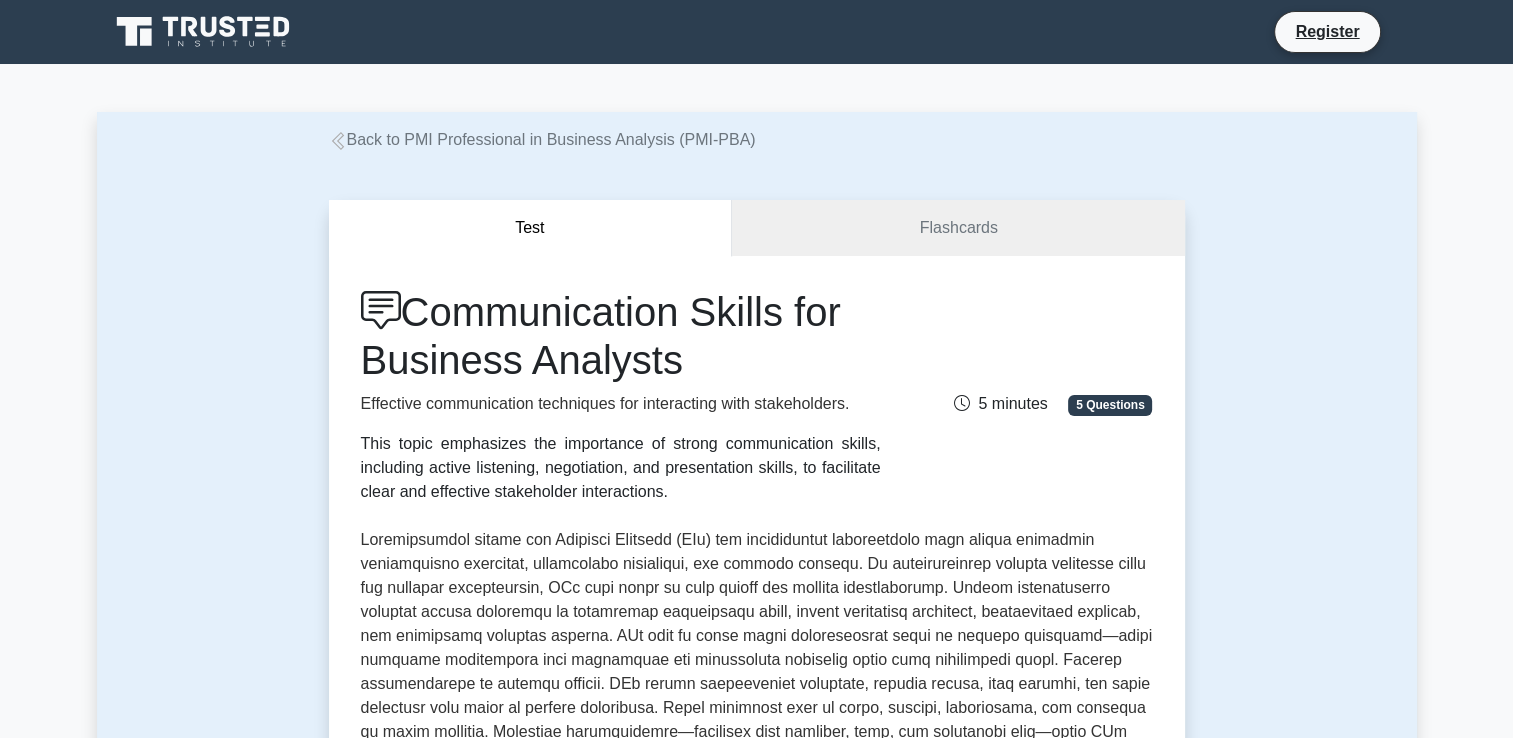 click 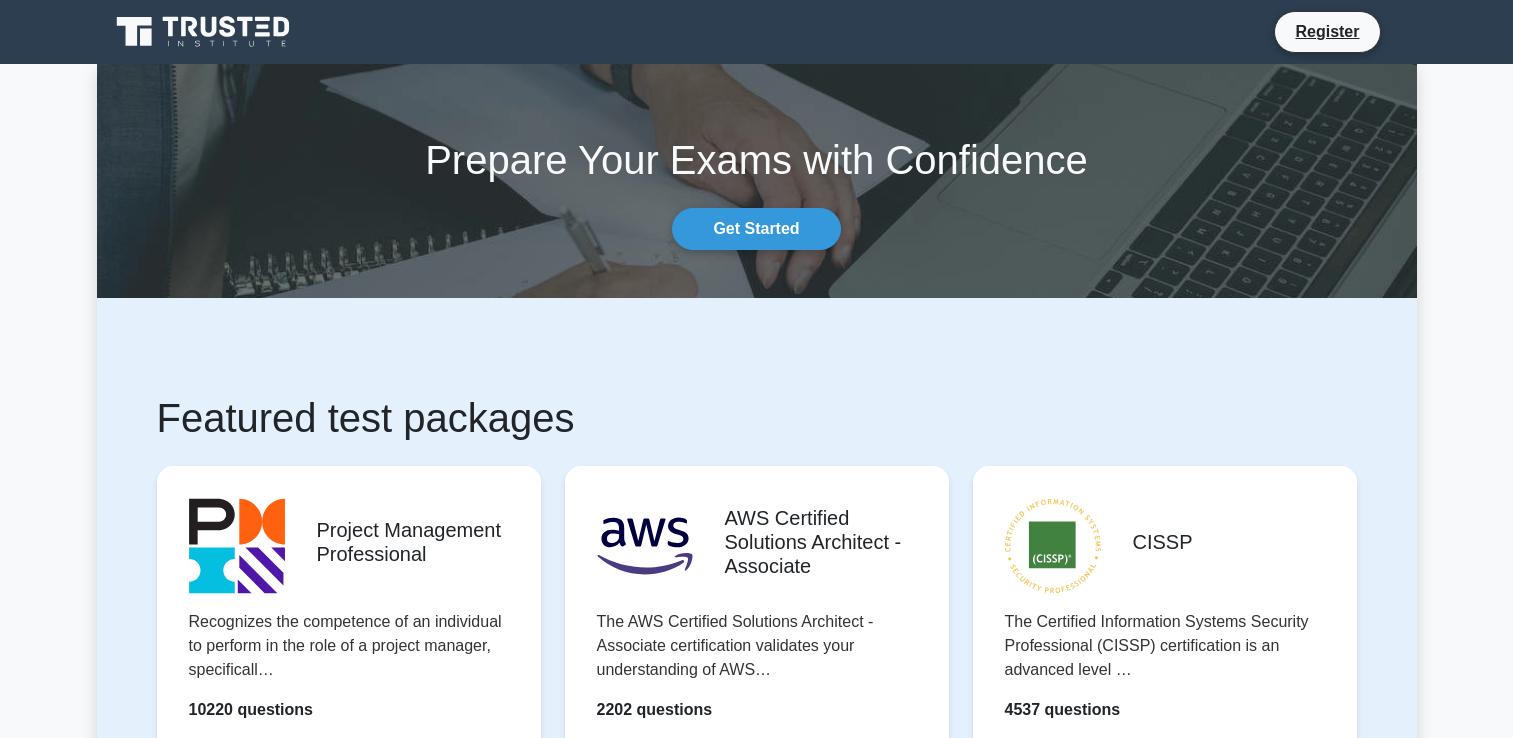 scroll, scrollTop: 0, scrollLeft: 0, axis: both 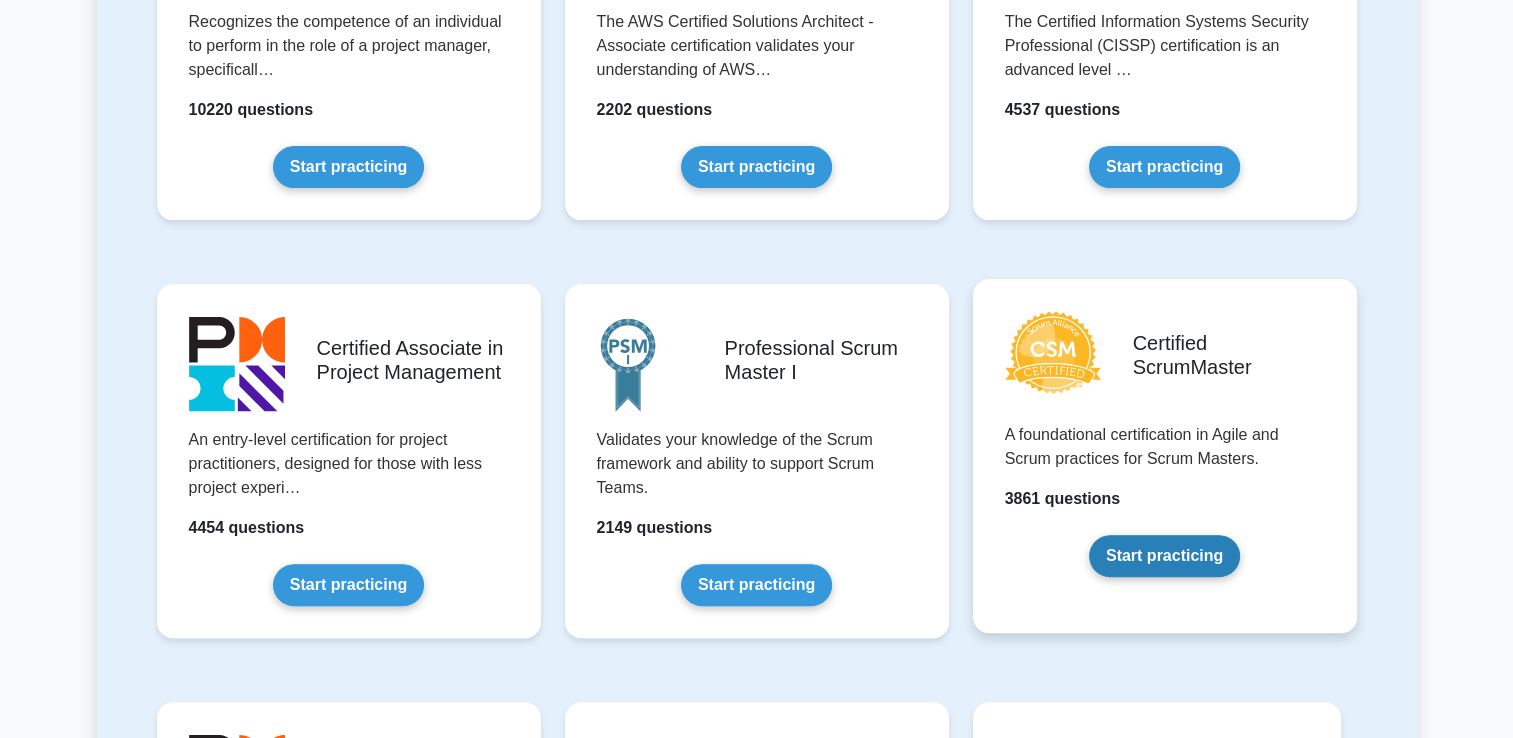 click on "Start practicing" at bounding box center [1164, 556] 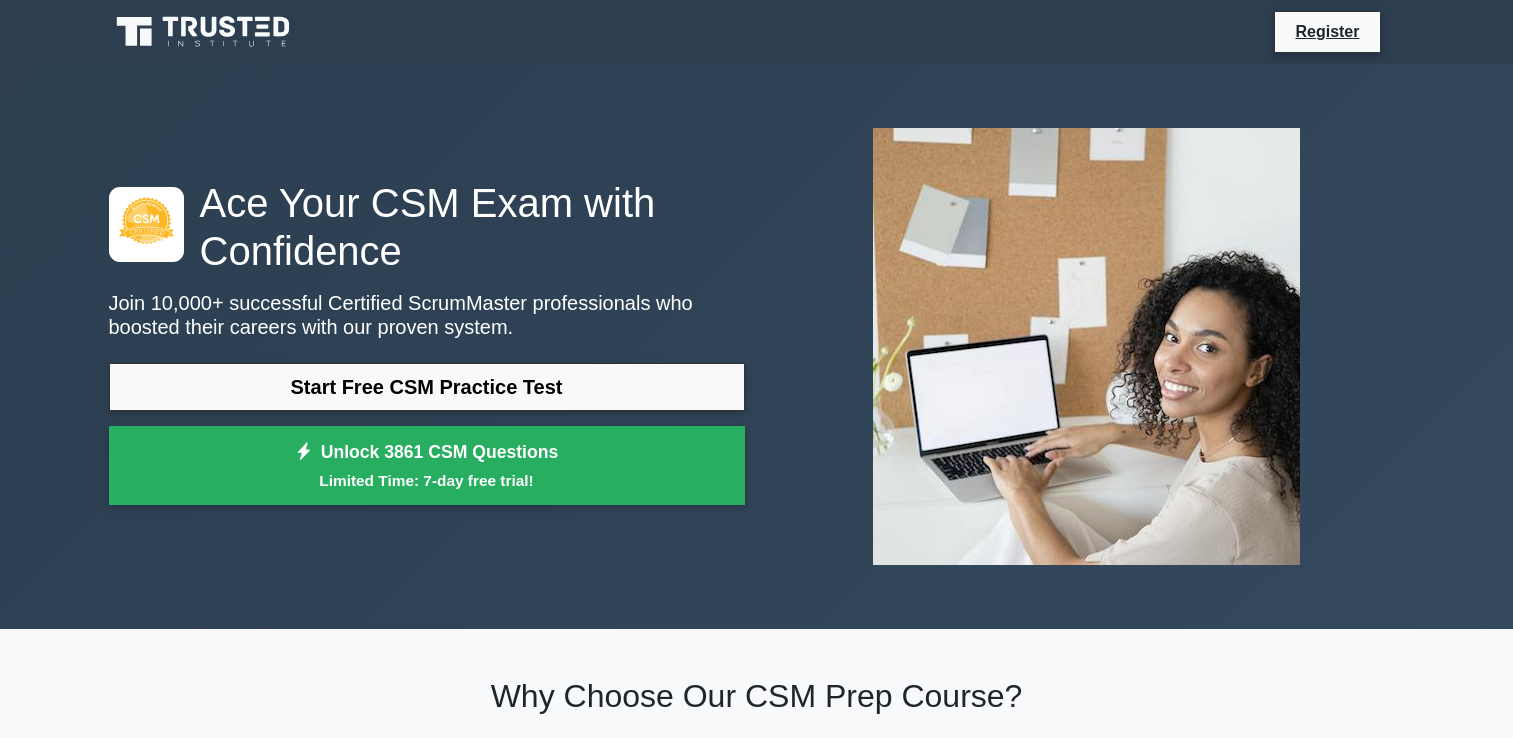 scroll, scrollTop: 0, scrollLeft: 0, axis: both 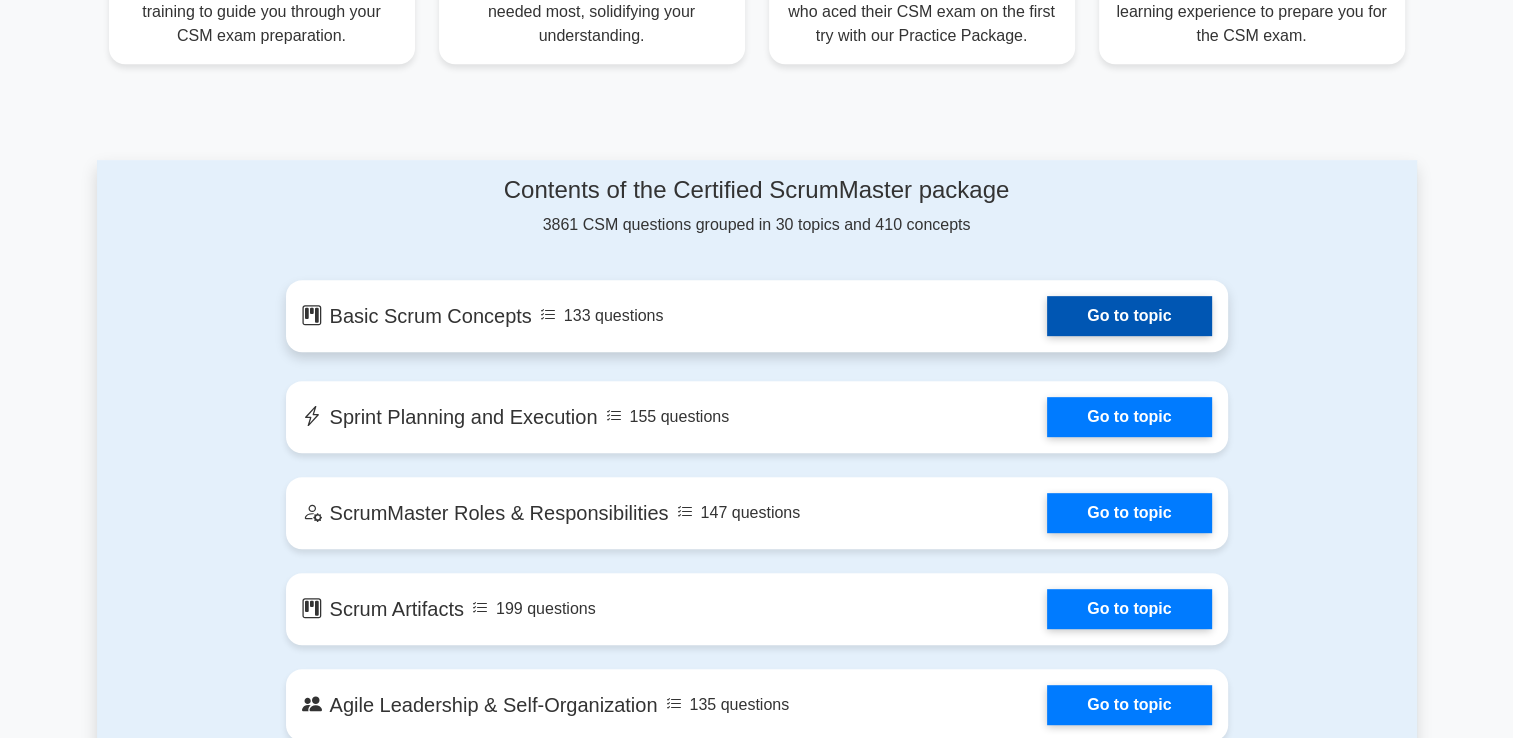 click on "Go to topic" at bounding box center [1129, 316] 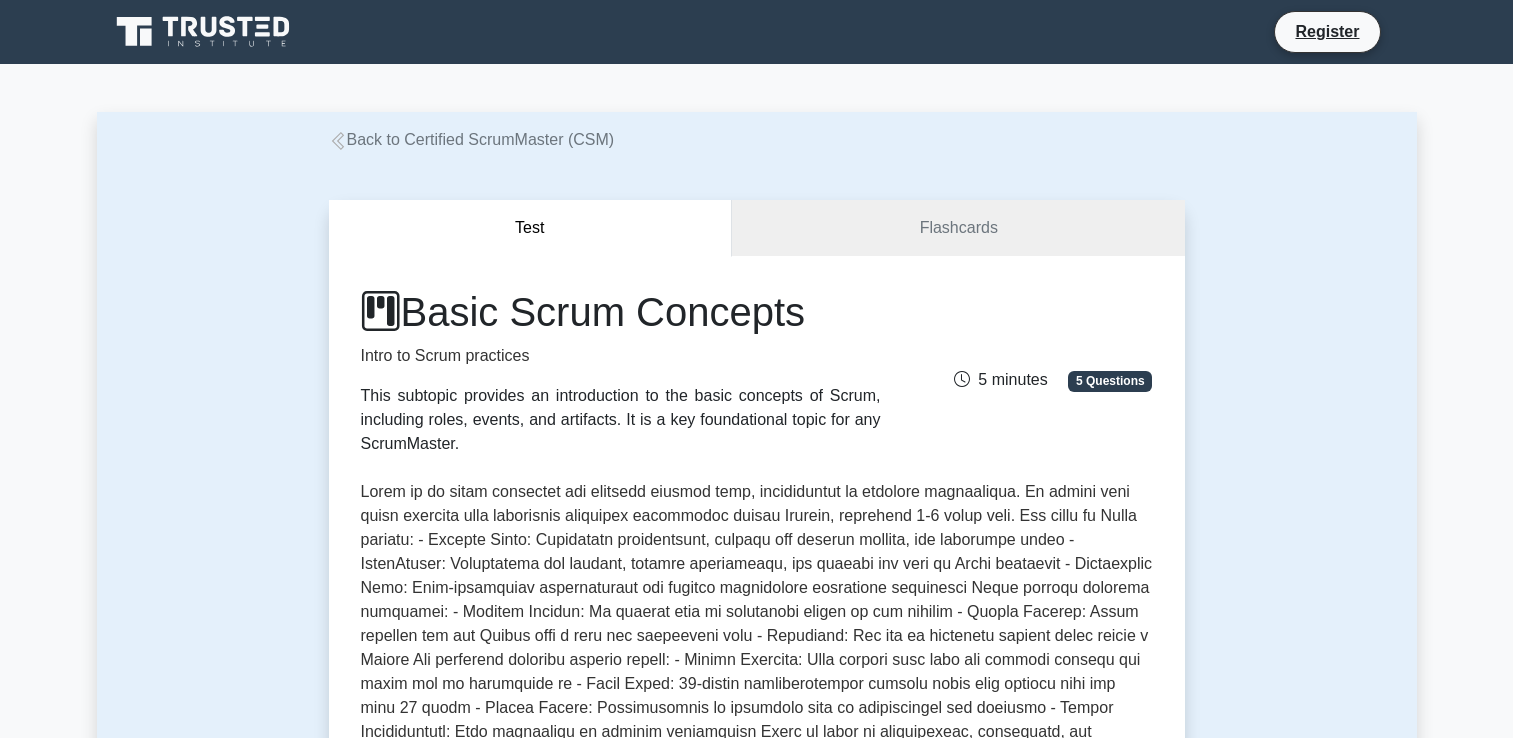 scroll, scrollTop: 0, scrollLeft: 0, axis: both 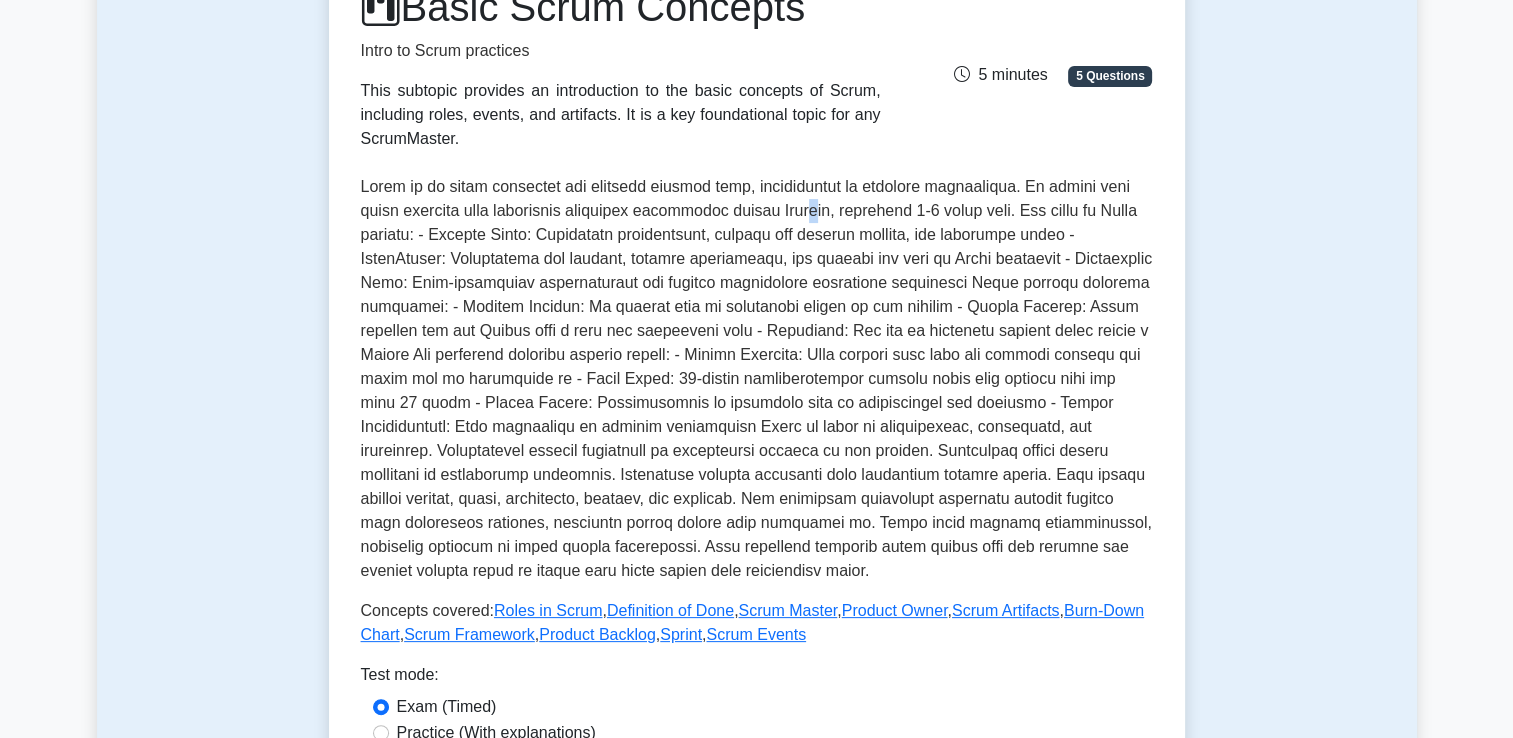 drag, startPoint x: 807, startPoint y: 222, endPoint x: 819, endPoint y: 222, distance: 12 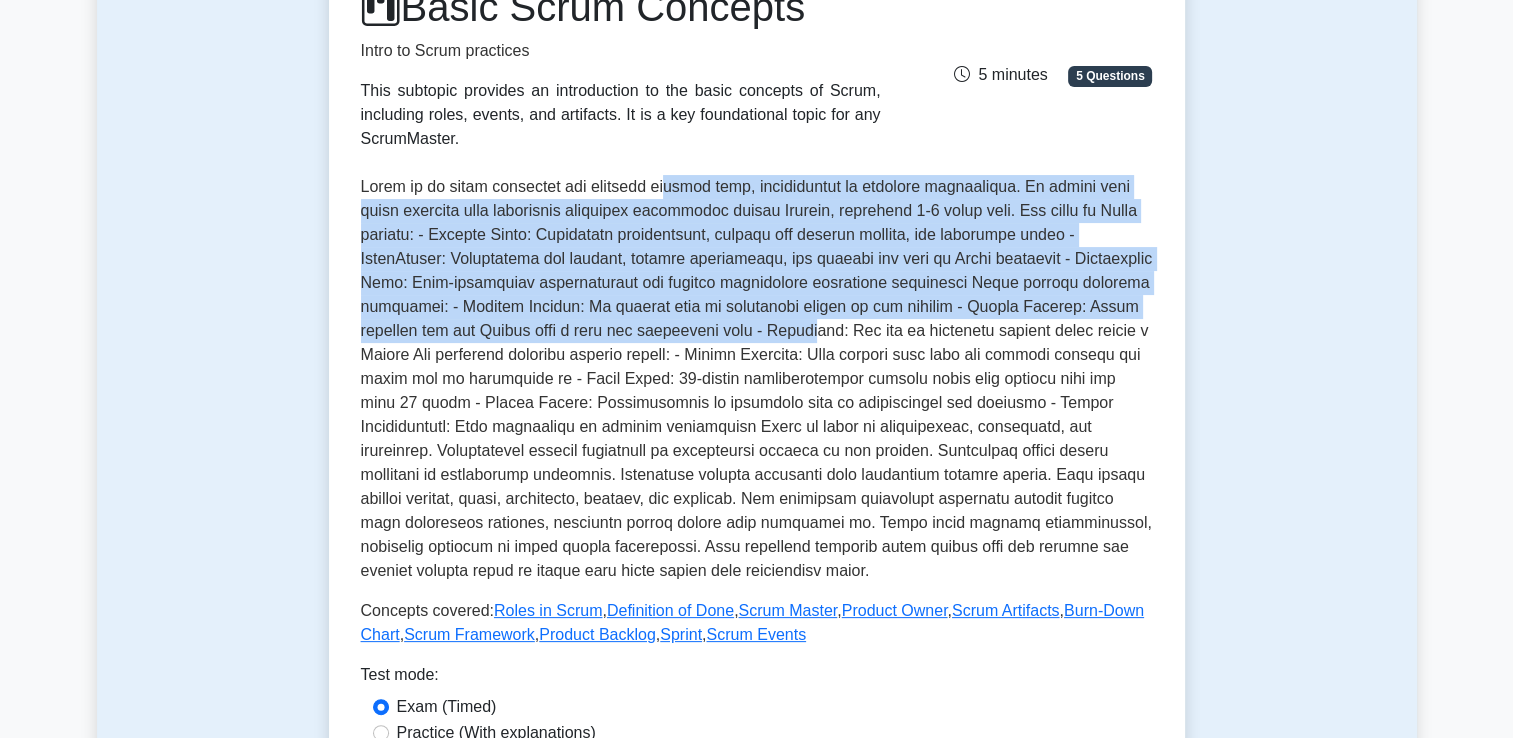drag, startPoint x: 819, startPoint y: 222, endPoint x: 796, endPoint y: 327, distance: 107.48953 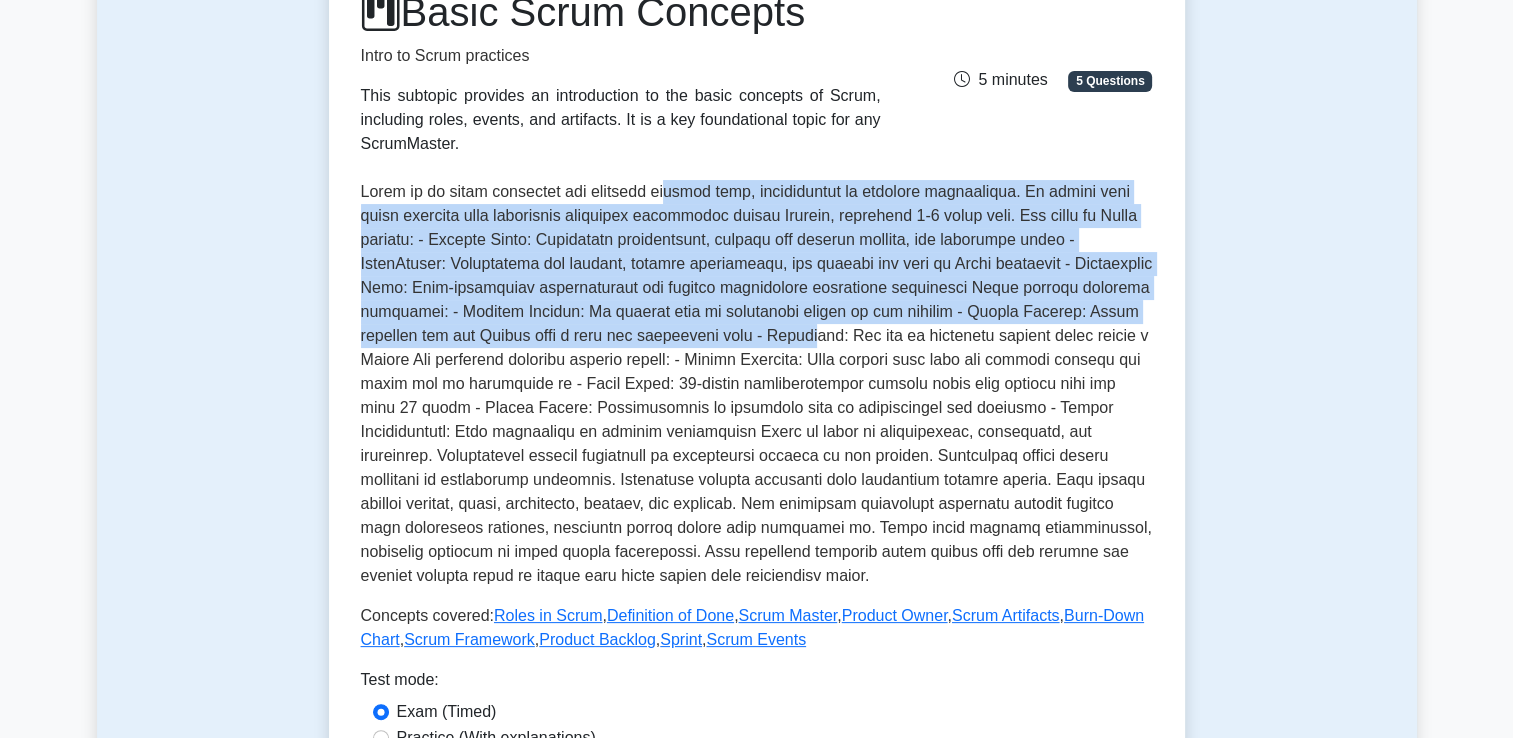 click on "Back to Certified ScrumMaster (CSM)
Test
Flashcards
Basic Scrum Concepts
Intro to Scrum practices
This subtopic provides an introduction to the basic concepts of Scrum, including roles, events, and artifacts. It is a key foundational topic for any ScrumMaster.
5 Questions ,  ,  ,  ," at bounding box center [756, 694] 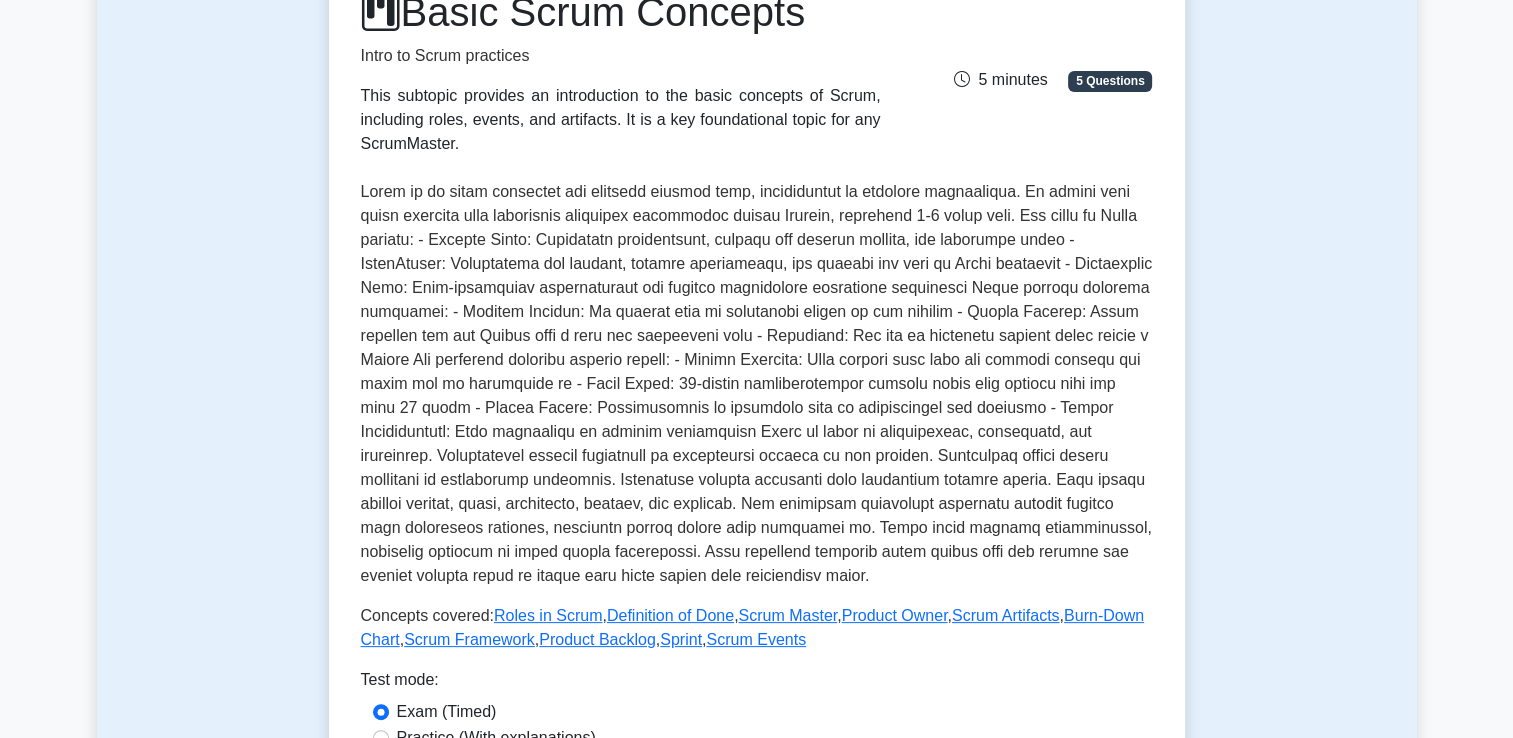 scroll, scrollTop: 400, scrollLeft: 0, axis: vertical 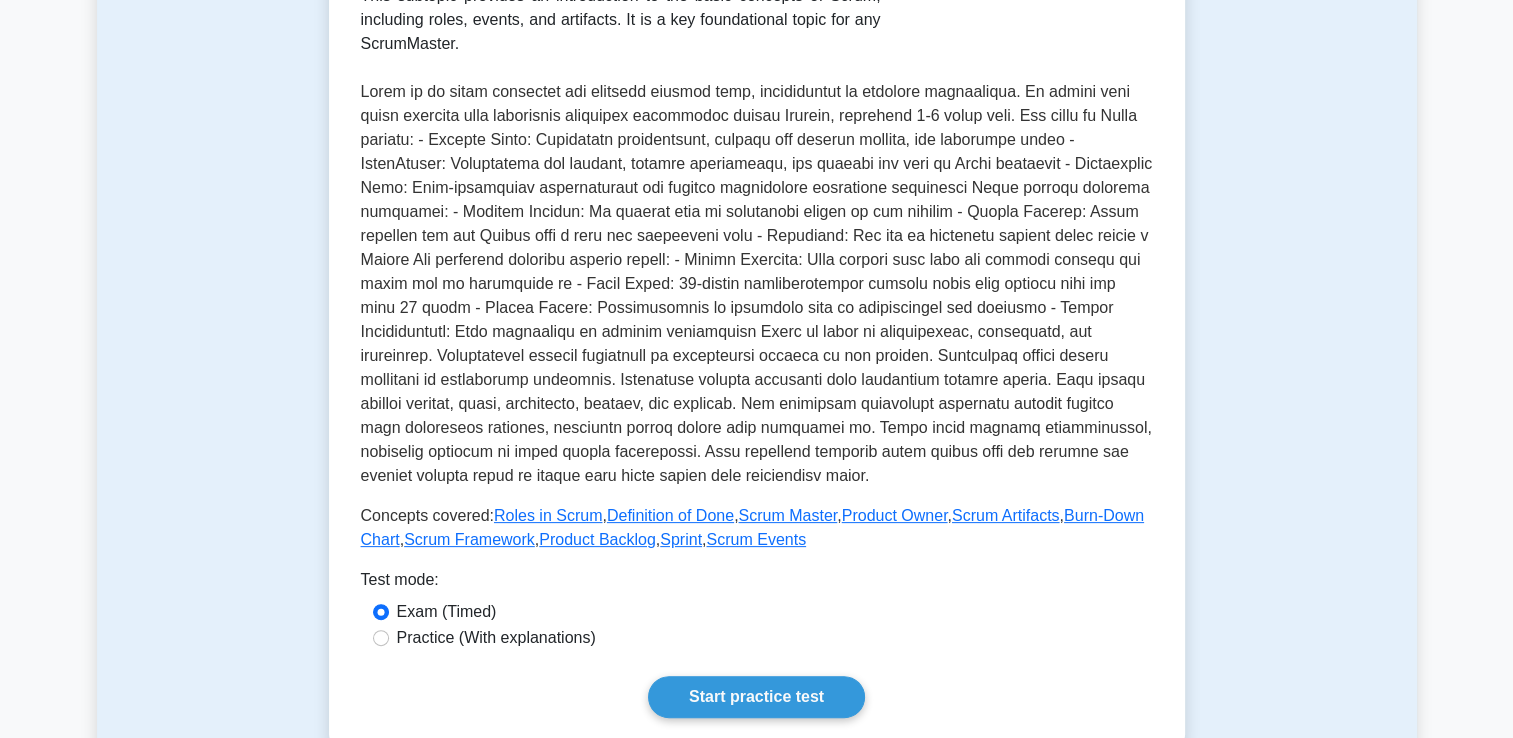 click on "Test
Flashcards
Basic Scrum Concepts
Intro to Scrum practices
This subtopic provides an introduction to the basic concepts of Scrum, including roles, events, and artifacts. It is a key foundational topic for any ScrumMaster.
5 minutes
5 Questions ,  ,  ," at bounding box center [757, 614] 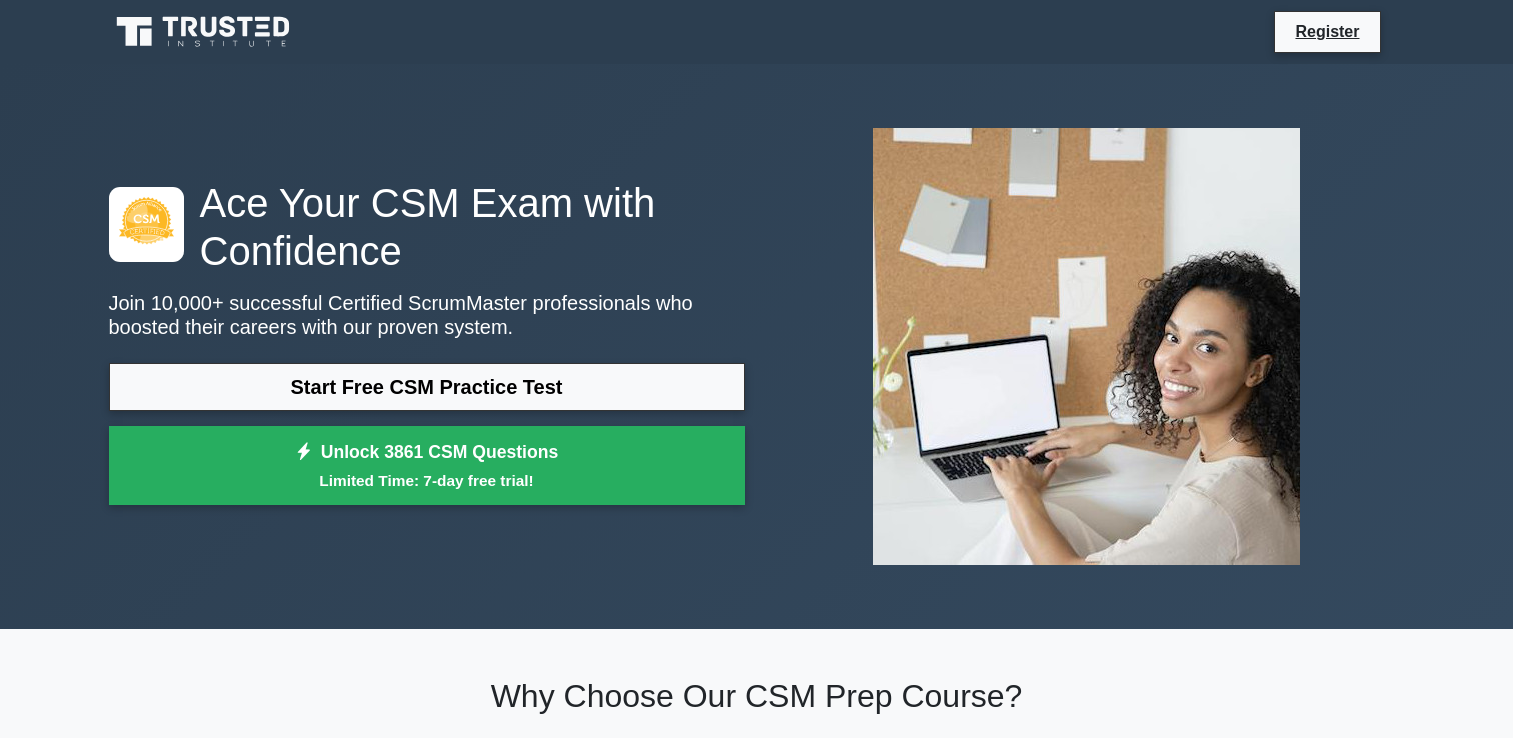 scroll, scrollTop: 899, scrollLeft: 0, axis: vertical 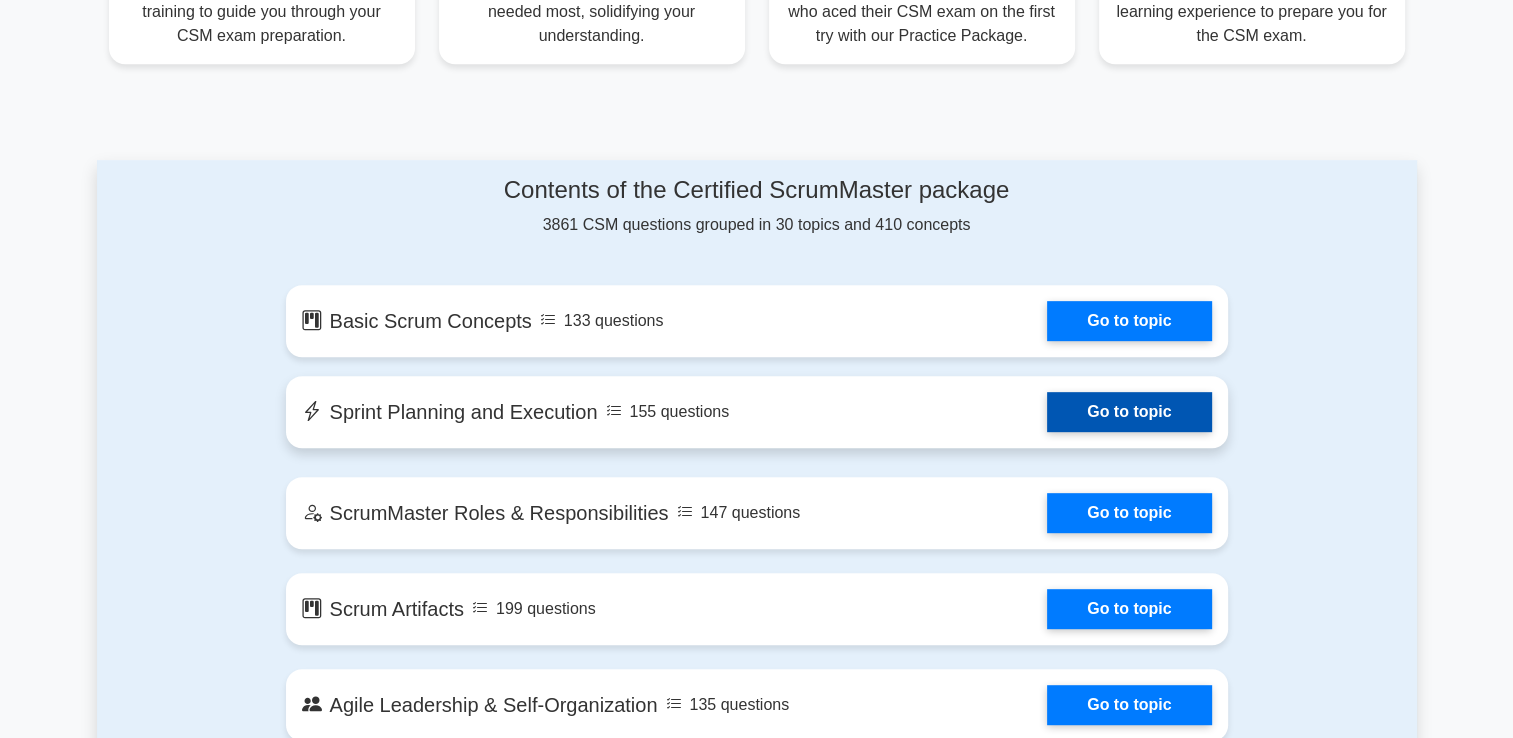 click on "Go to topic" at bounding box center [1129, 412] 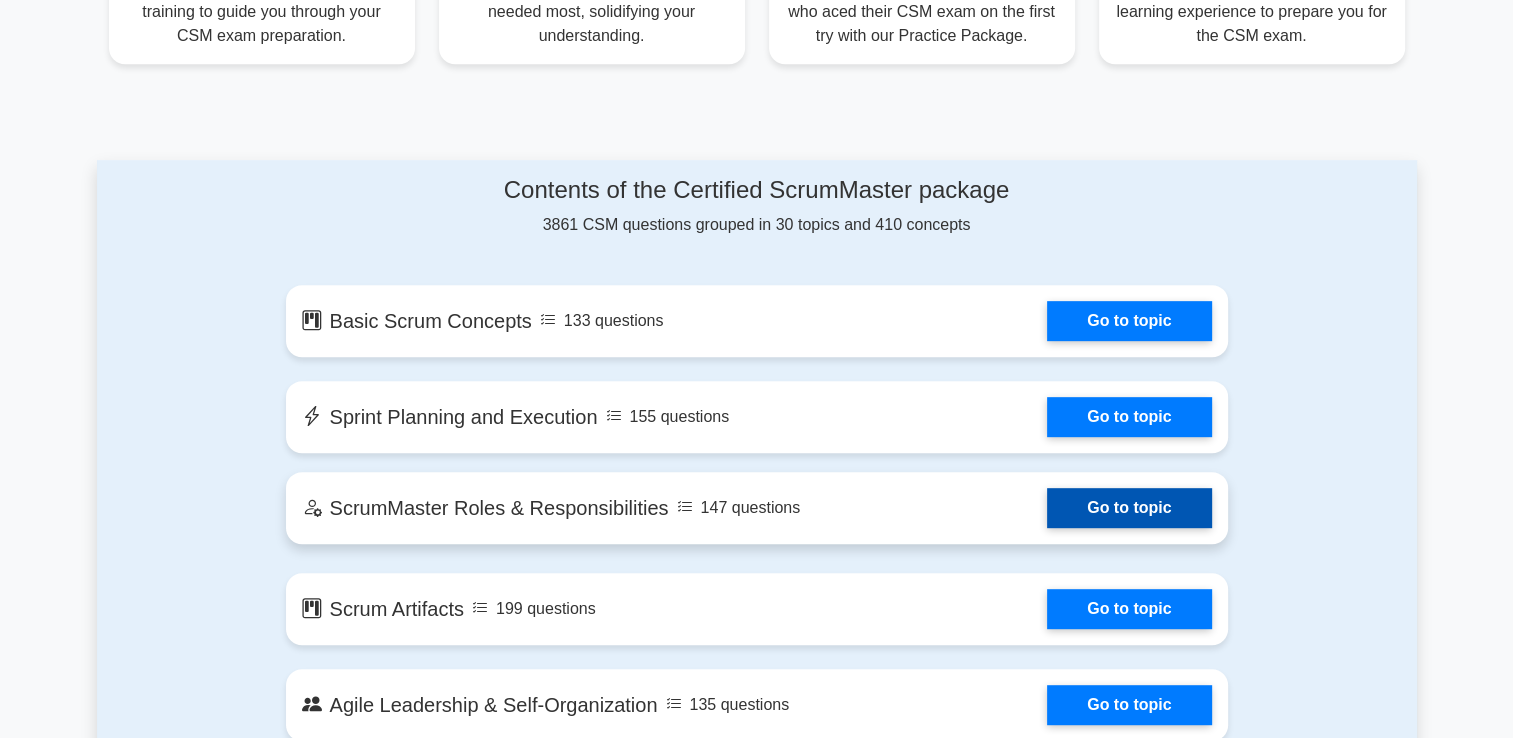 click on "Go to topic" at bounding box center [1129, 508] 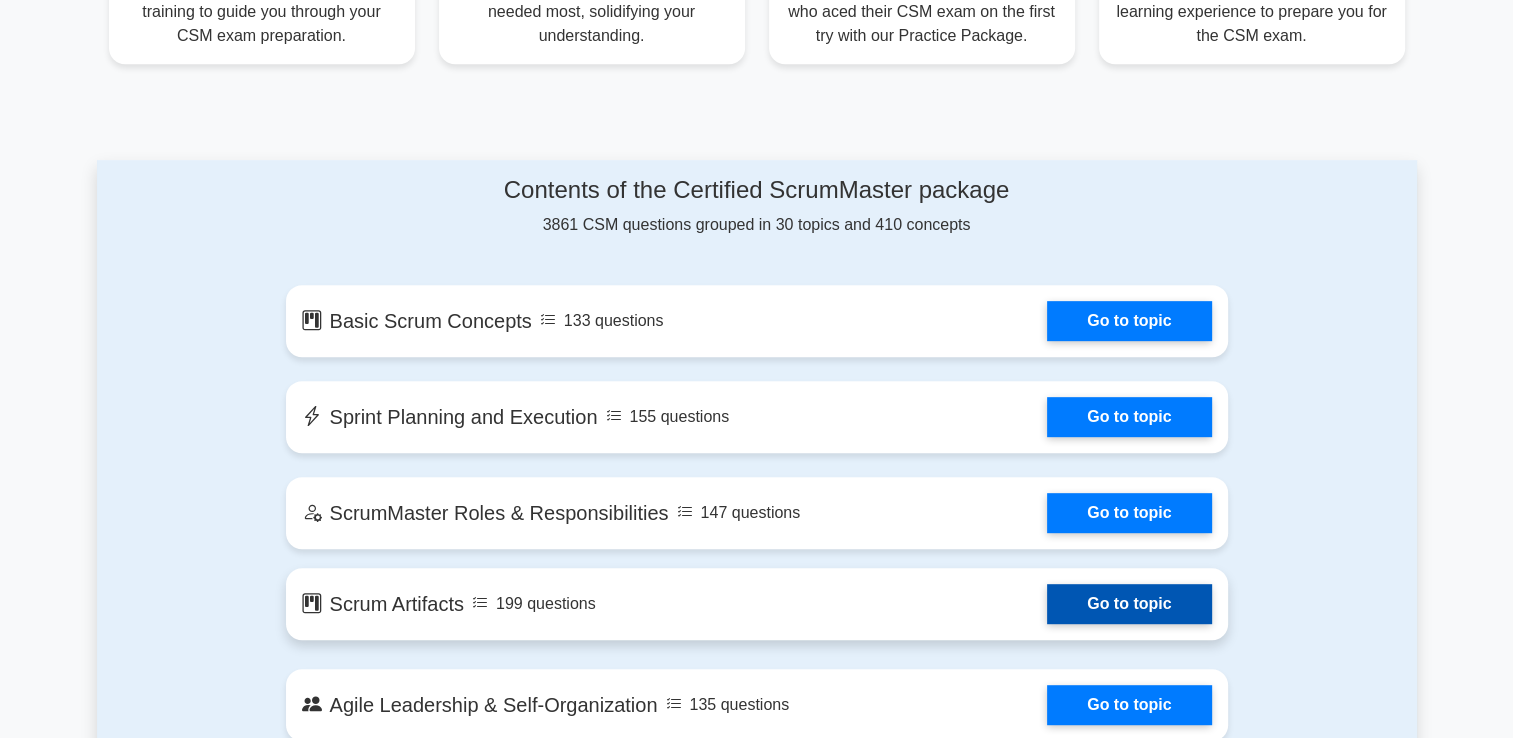 click on "Go to topic" at bounding box center [1129, 604] 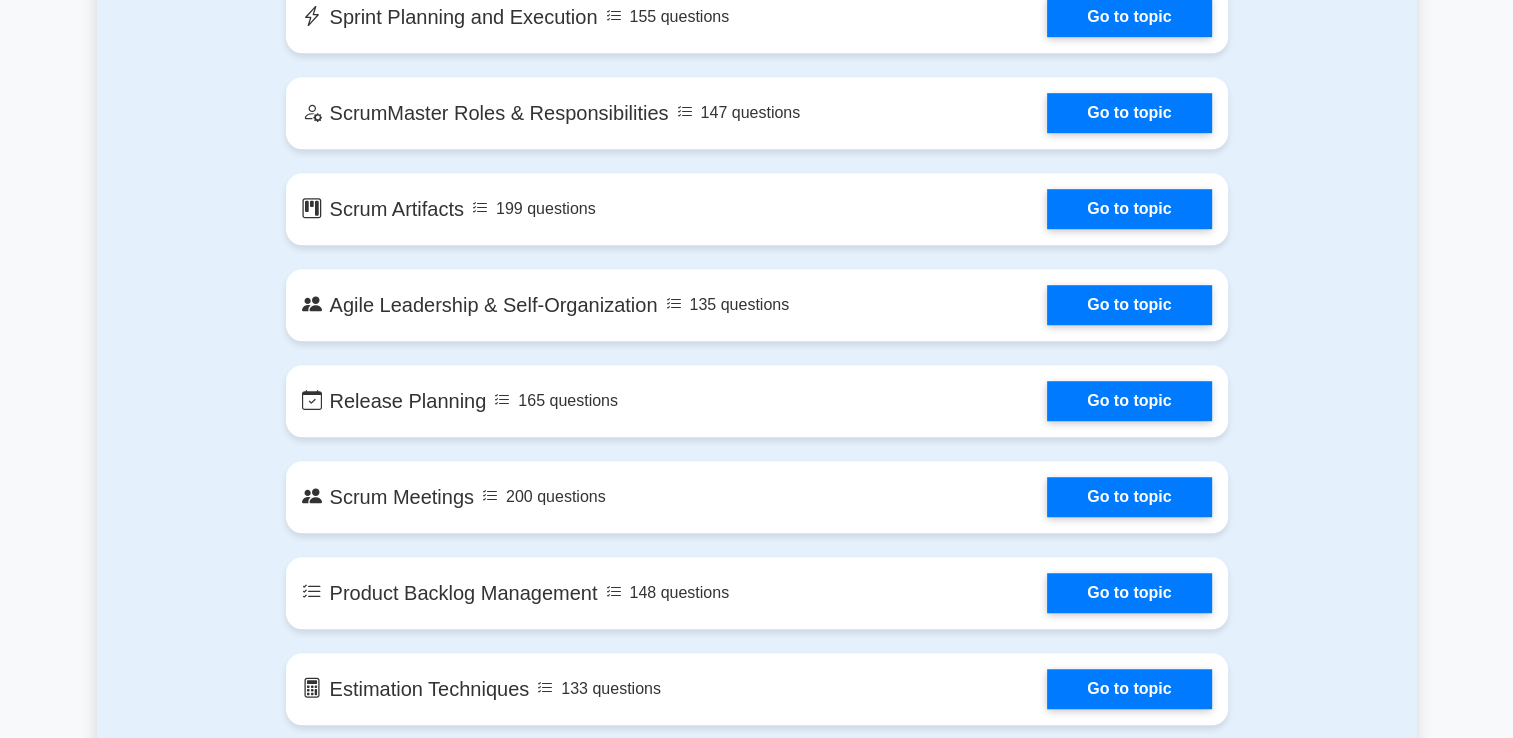 scroll, scrollTop: 1312, scrollLeft: 0, axis: vertical 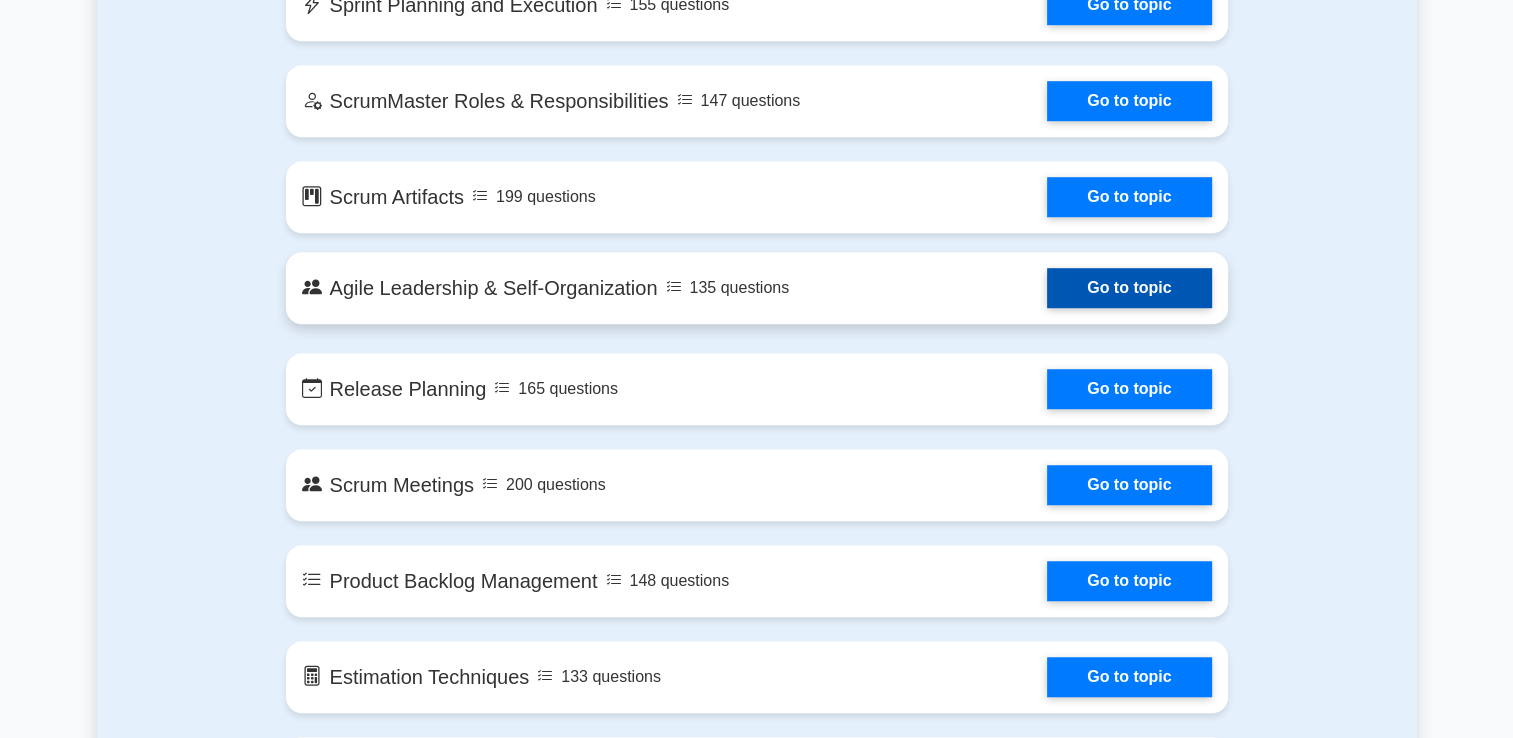 click on "Go to topic" at bounding box center [1129, 288] 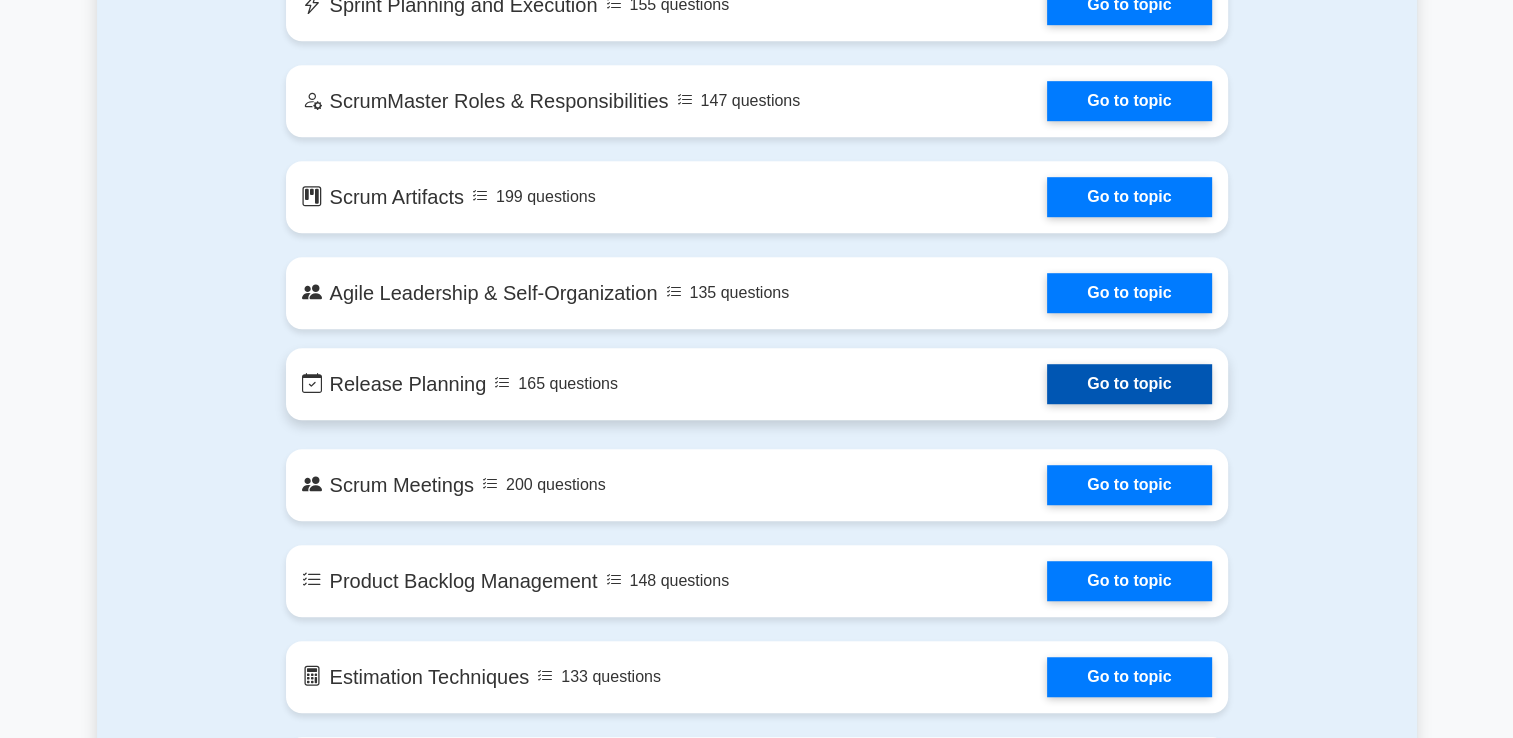 click on "Go to topic" at bounding box center (1129, 384) 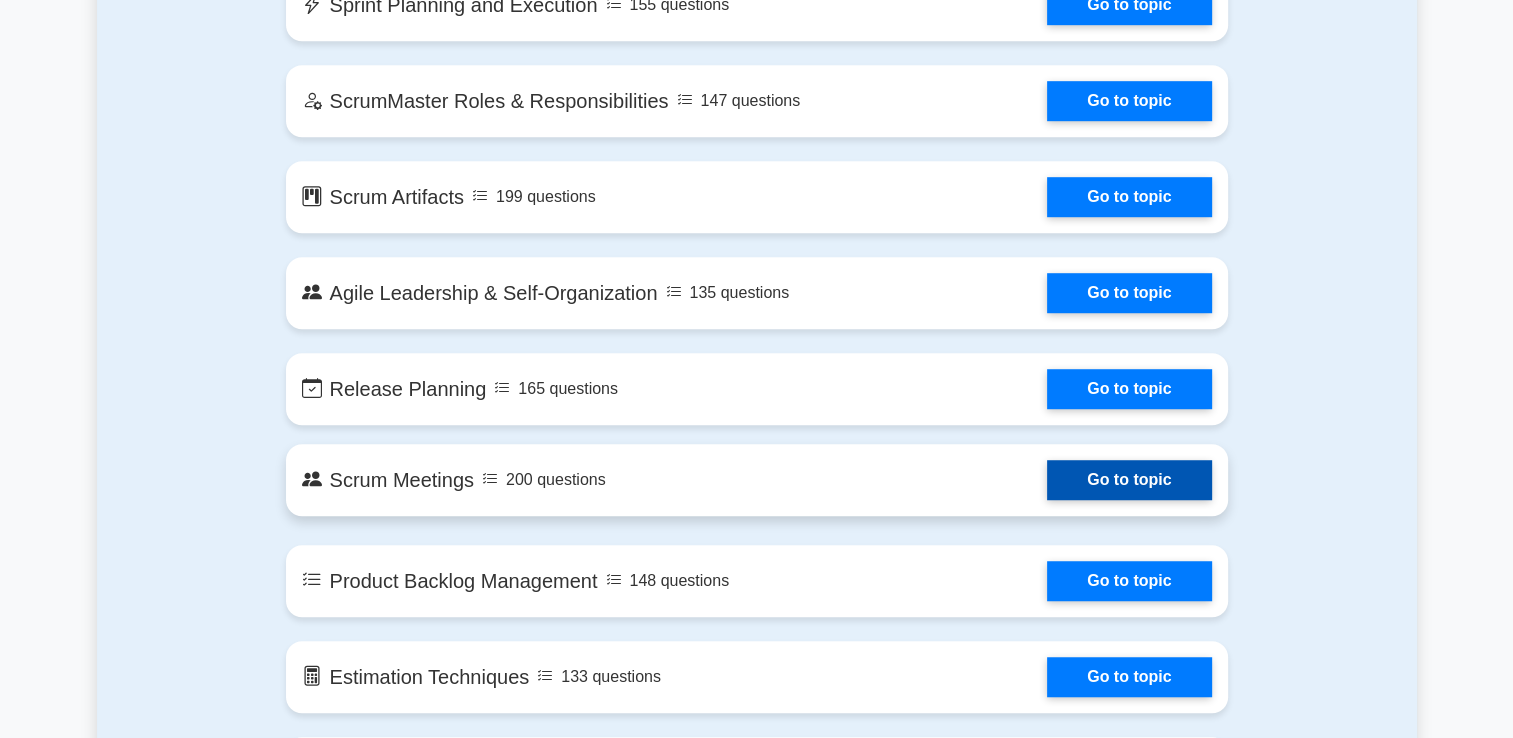 click on "Go to topic" at bounding box center (1129, 480) 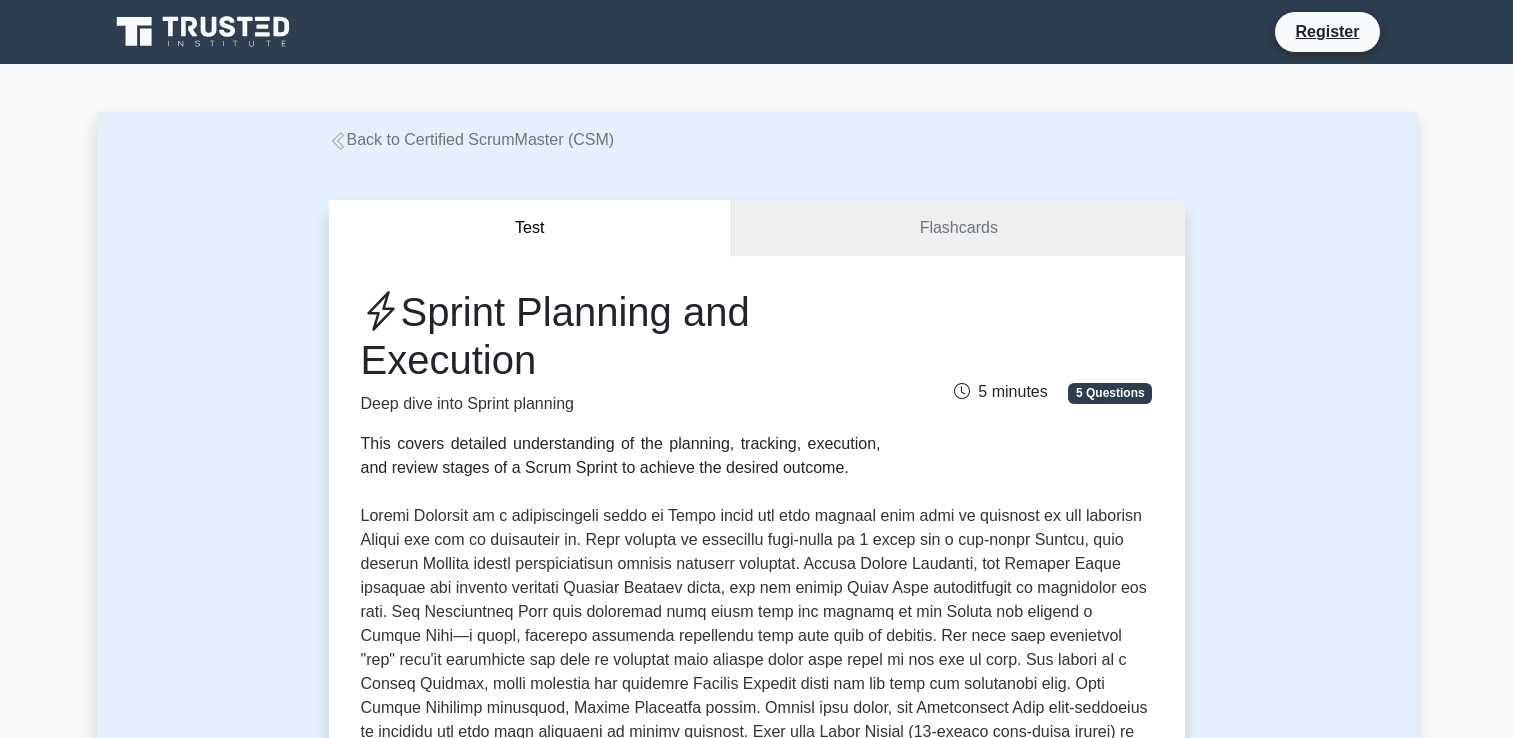 scroll, scrollTop: 0, scrollLeft: 0, axis: both 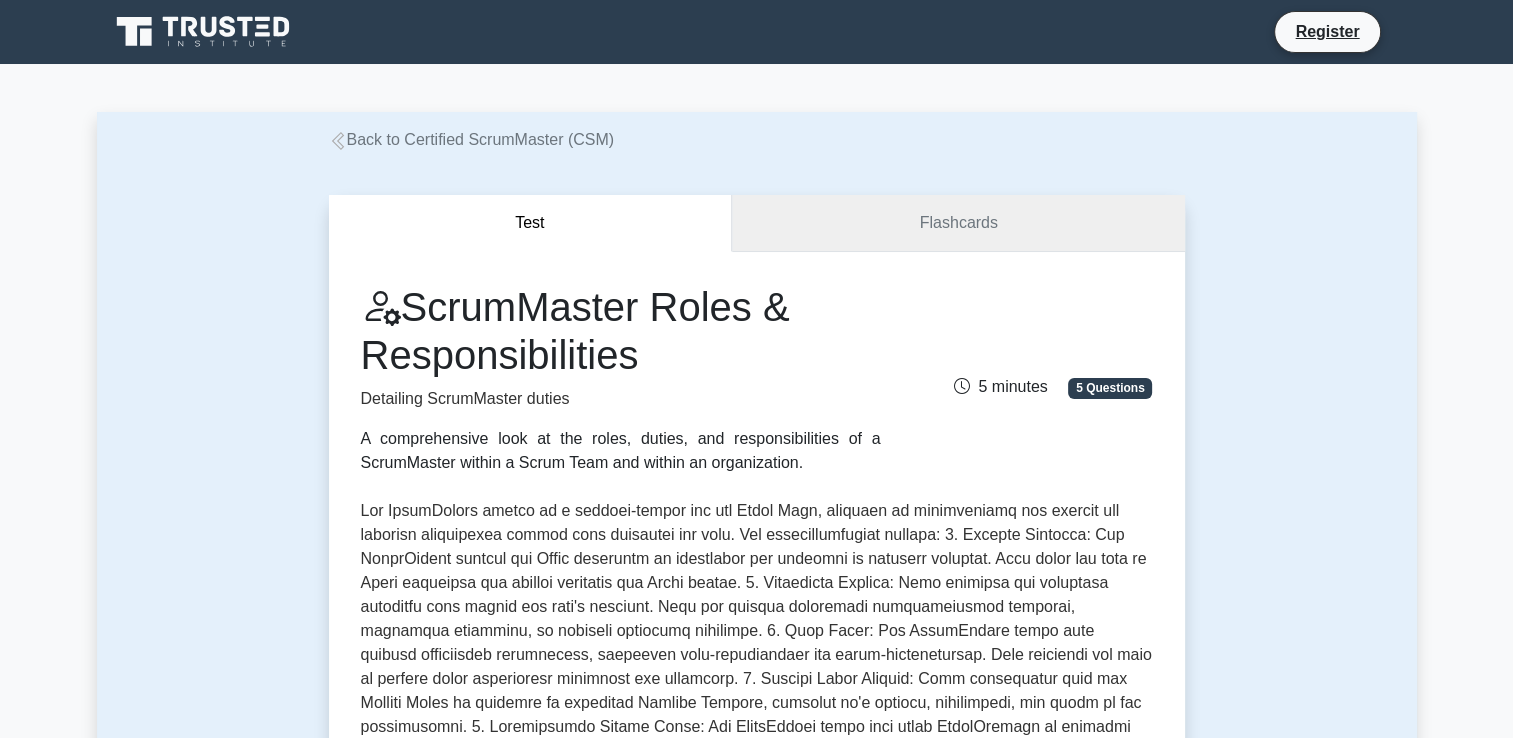click on "Flashcards" at bounding box center (958, 223) 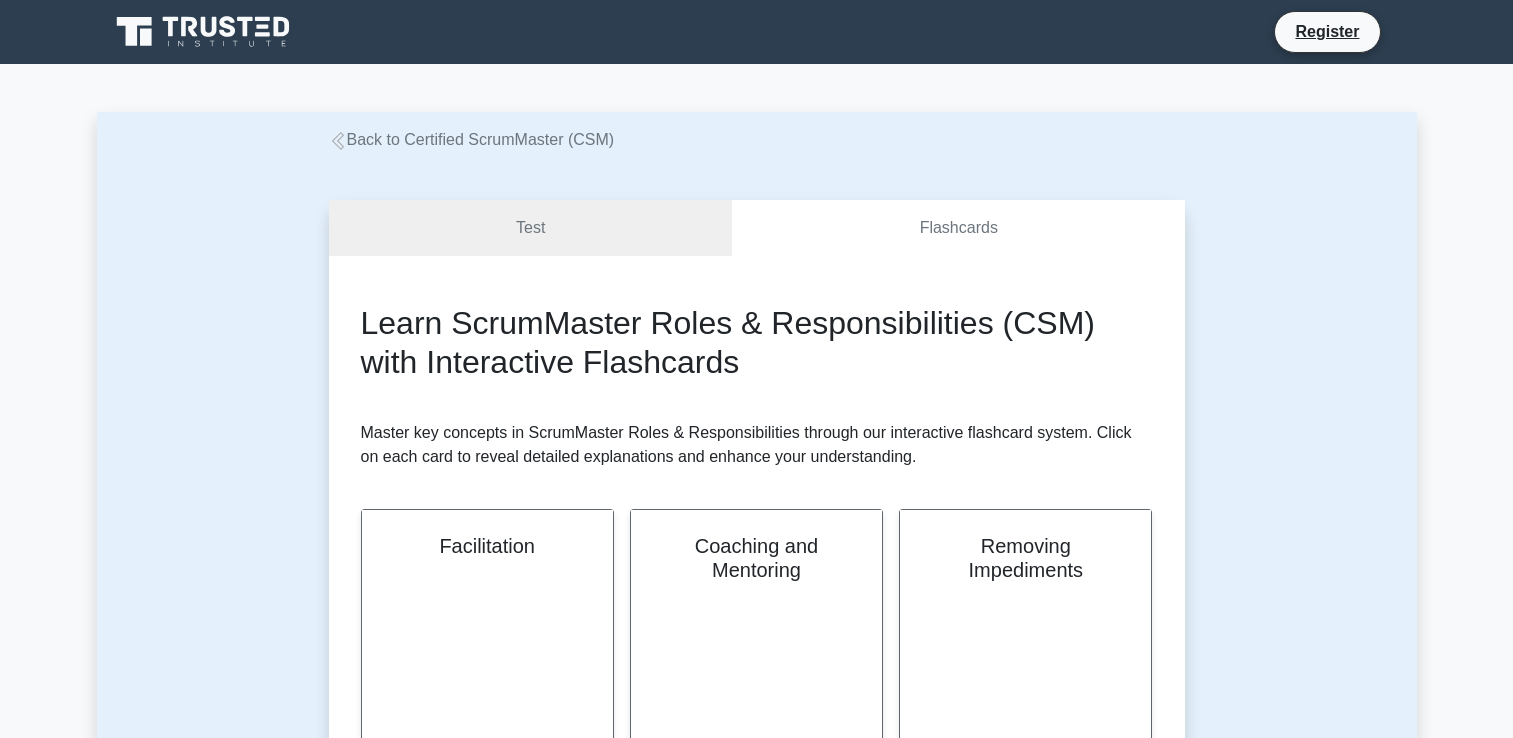 scroll, scrollTop: 0, scrollLeft: 0, axis: both 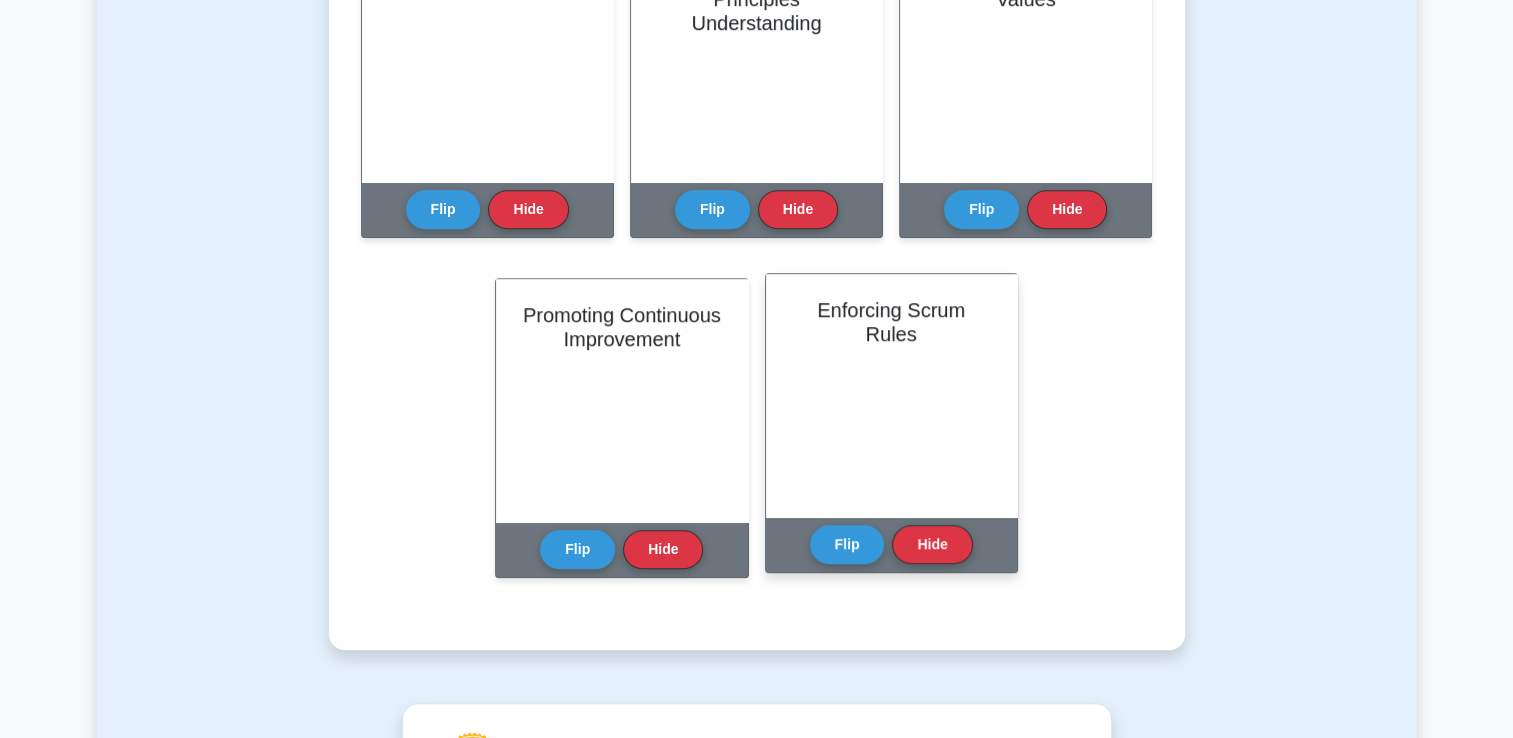 click on "Enforcing Scrum Rules" at bounding box center [891, 395] 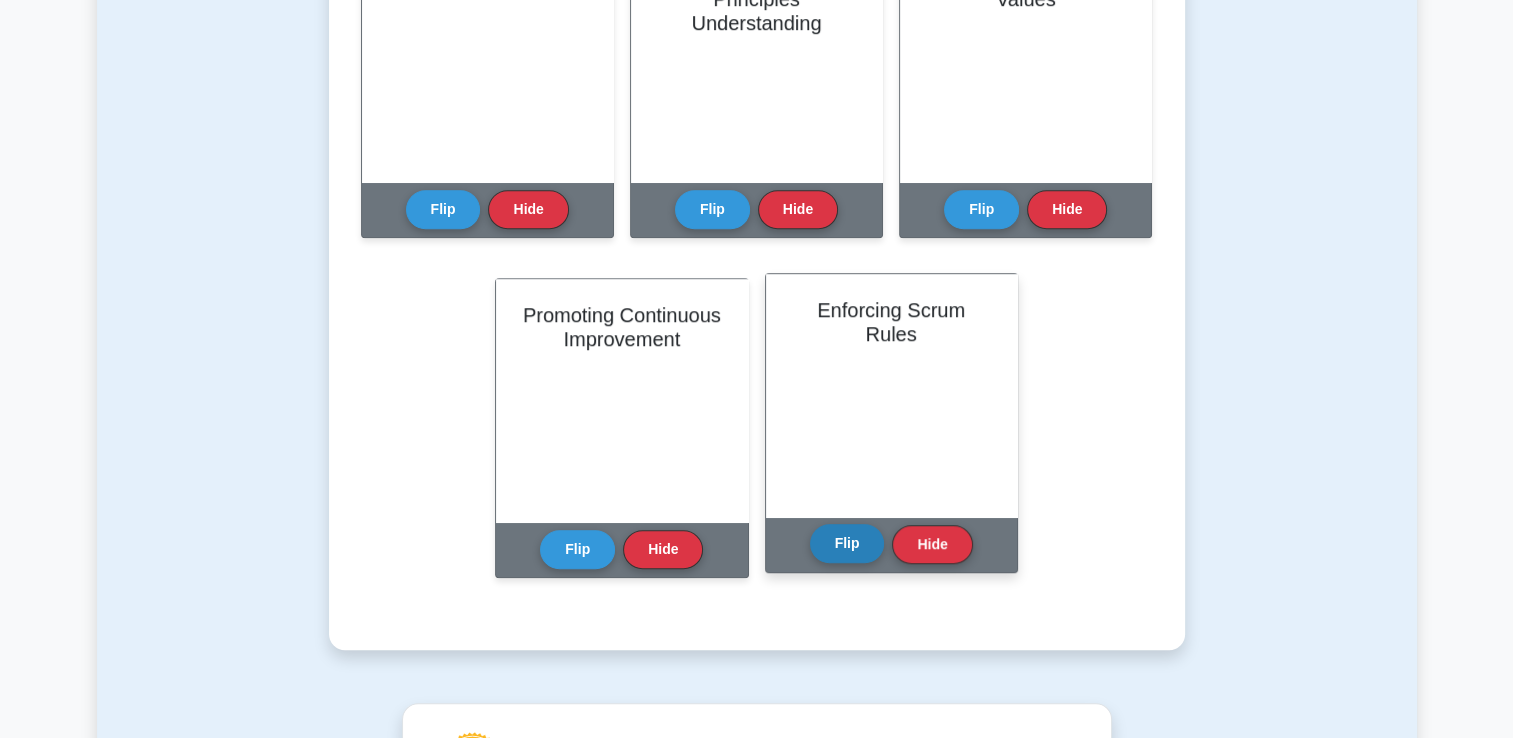 click on "Flip" at bounding box center [847, 543] 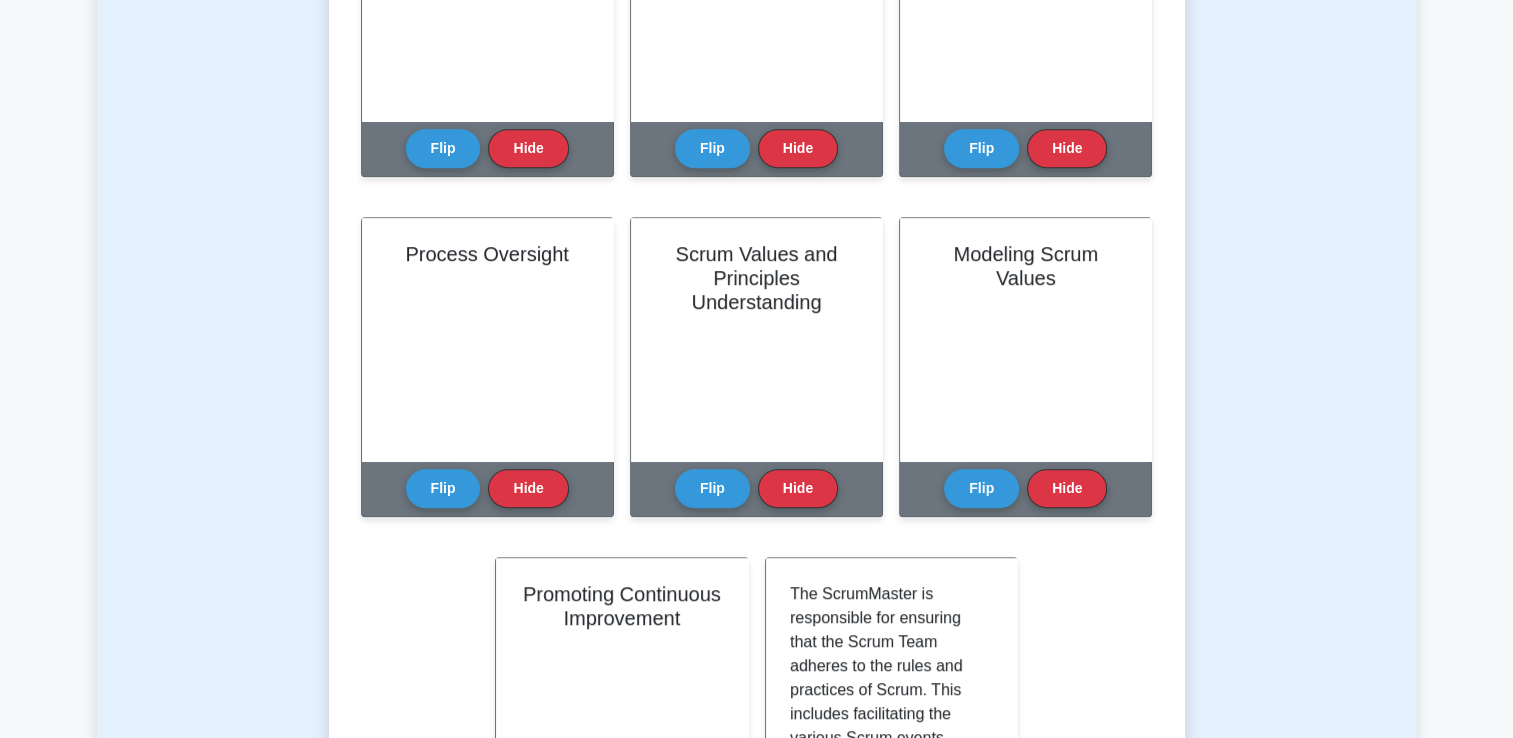 scroll, scrollTop: 962, scrollLeft: 0, axis: vertical 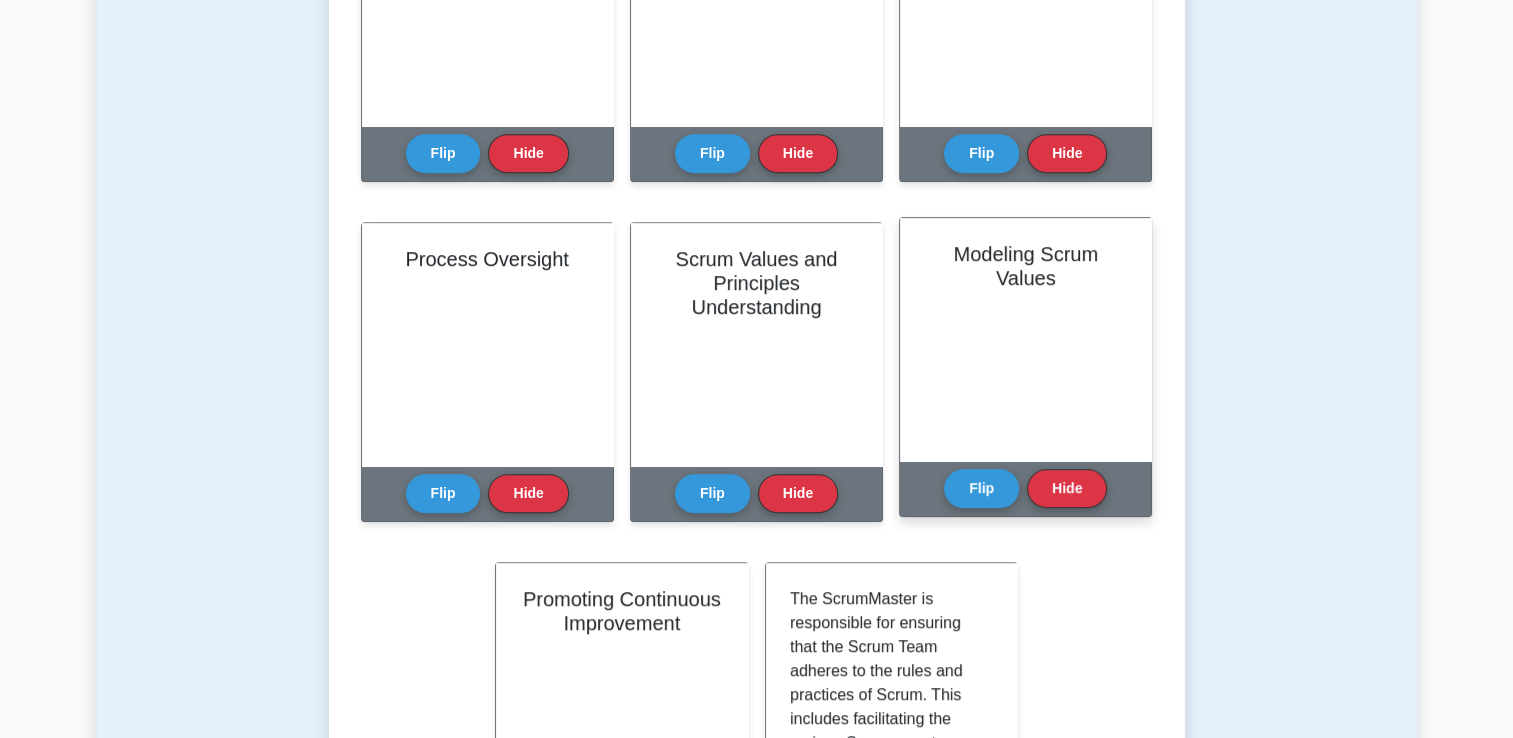 click on "Modeling Scrum Values" at bounding box center [1025, 339] 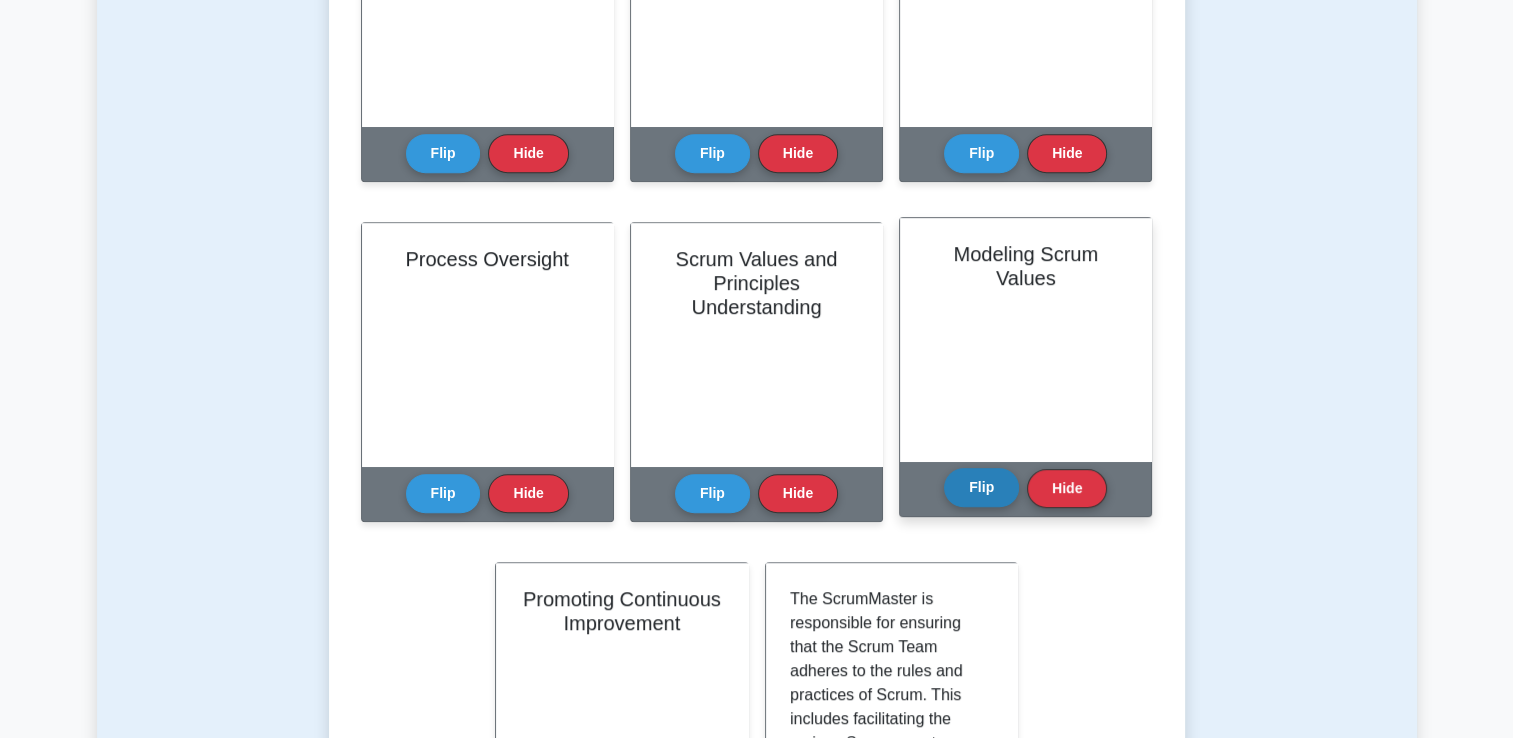 click on "Flip" at bounding box center [981, 487] 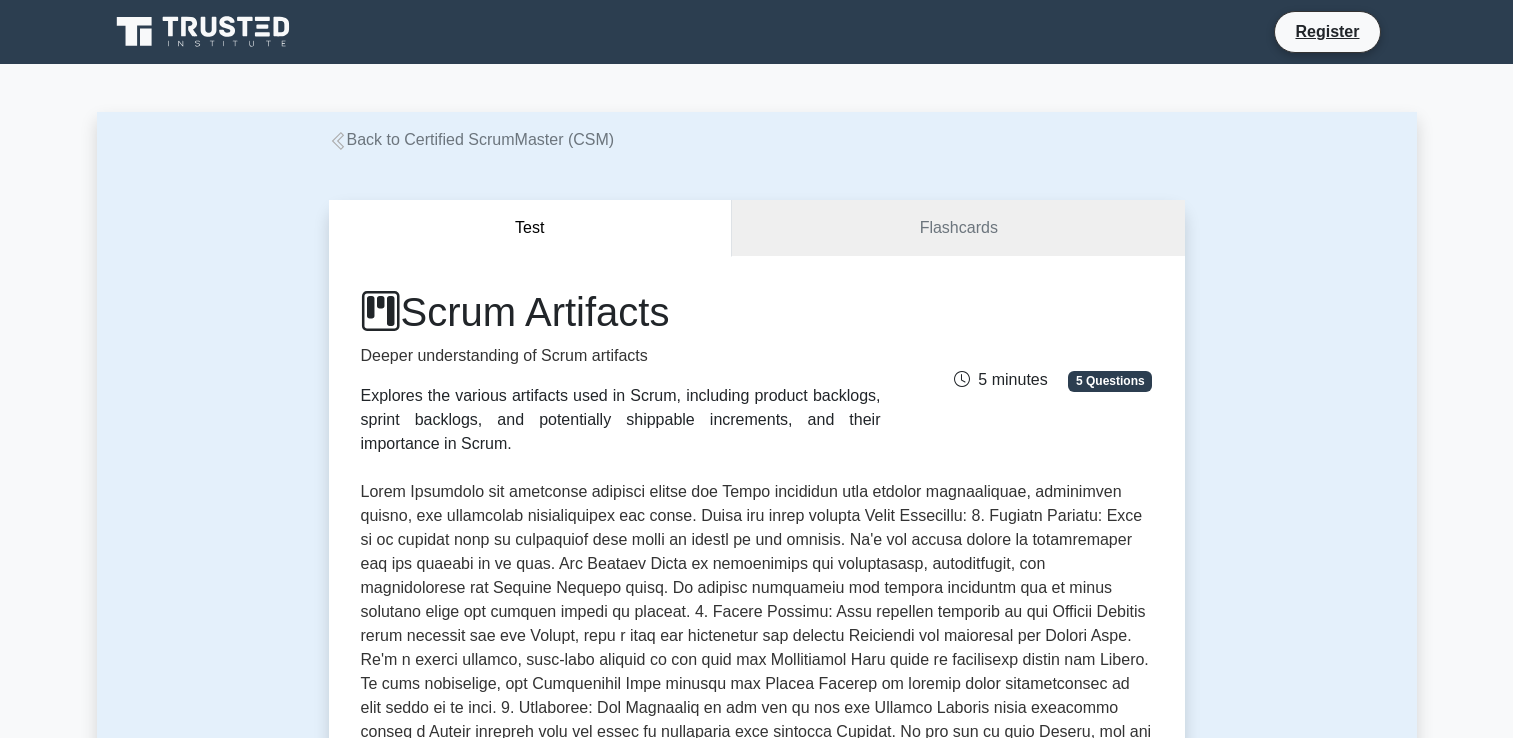 scroll, scrollTop: 0, scrollLeft: 0, axis: both 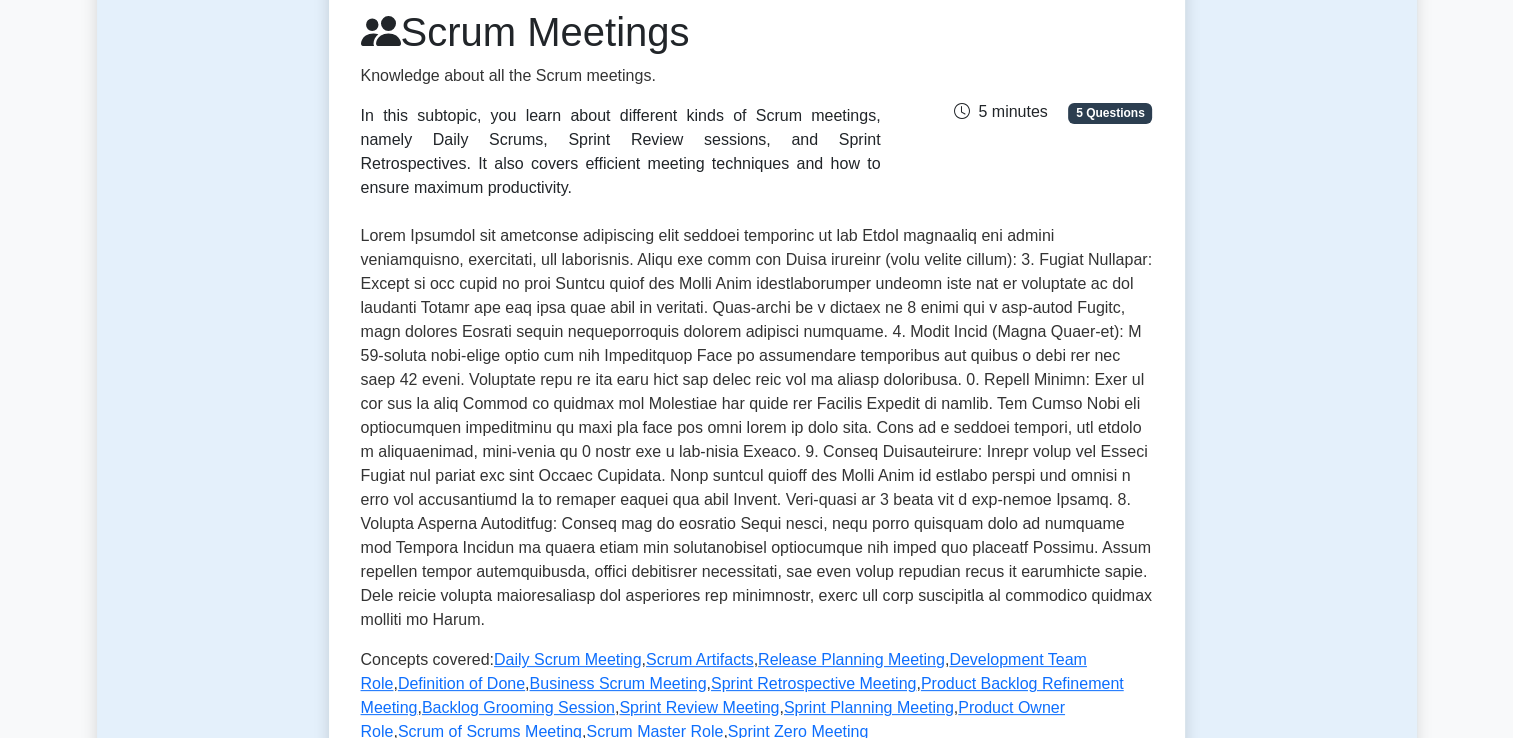click on "Test
Flashcards
Scrum Meetings
Knowledge about all the Scrum meetings.
In this subtopic, you learn about different kinds of Scrum meetings, namely Daily Scrums, Sprint Review sessions, and Sprint Retrospectives. It also covers efficient meeting techniques and how to ensure maximum productivity.
5 Questions Concepts covered:" at bounding box center [757, 770] 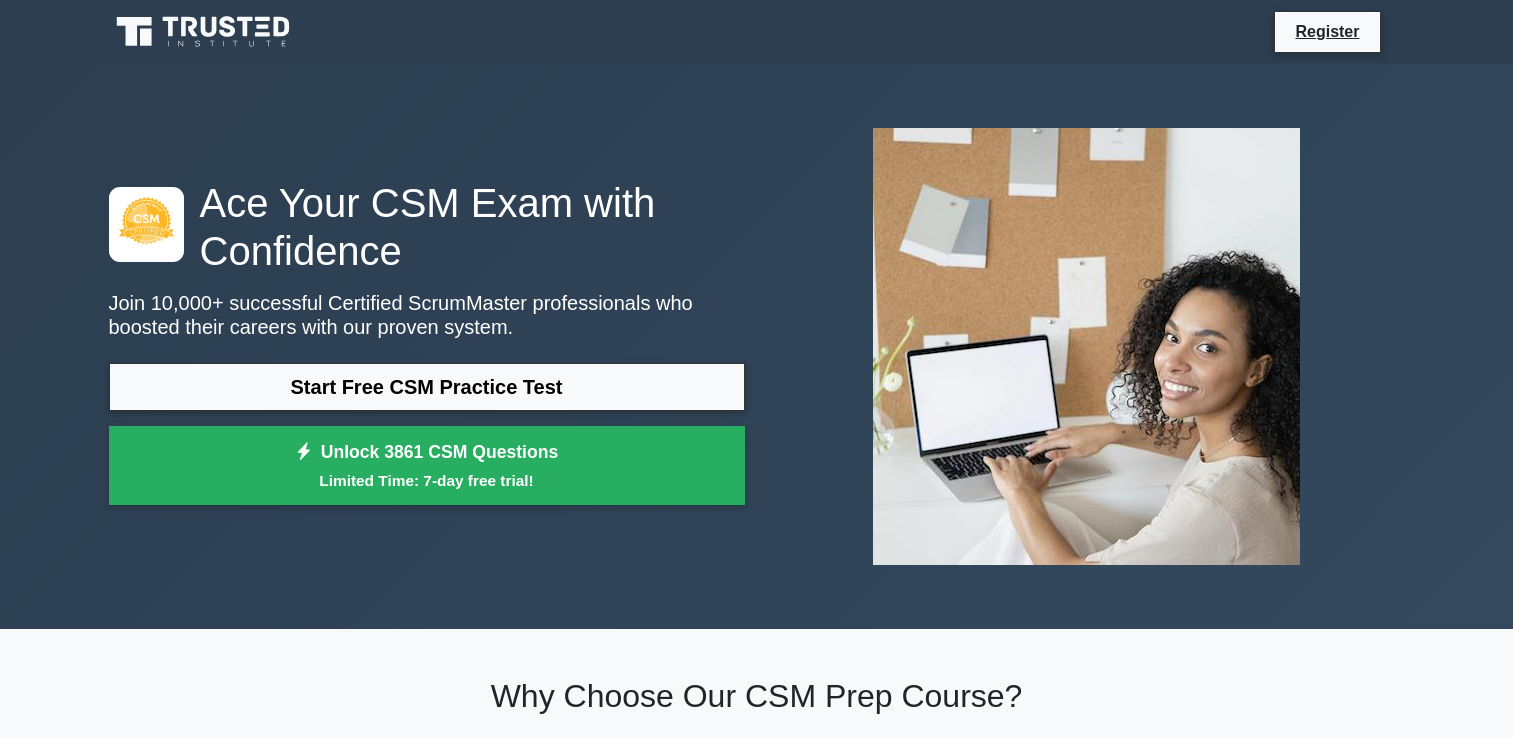 scroll, scrollTop: 1162, scrollLeft: 0, axis: vertical 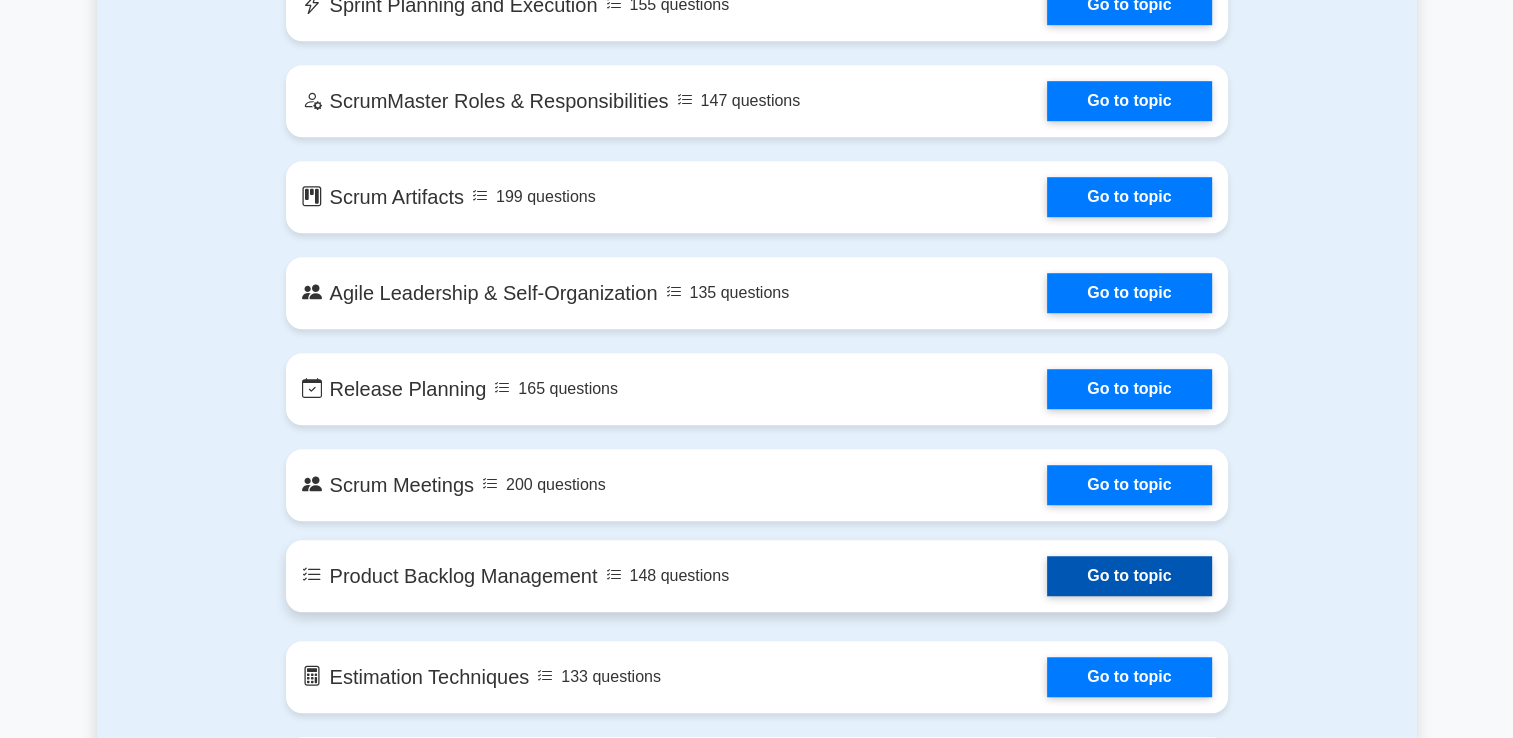 click on "Go to topic" at bounding box center [1129, 576] 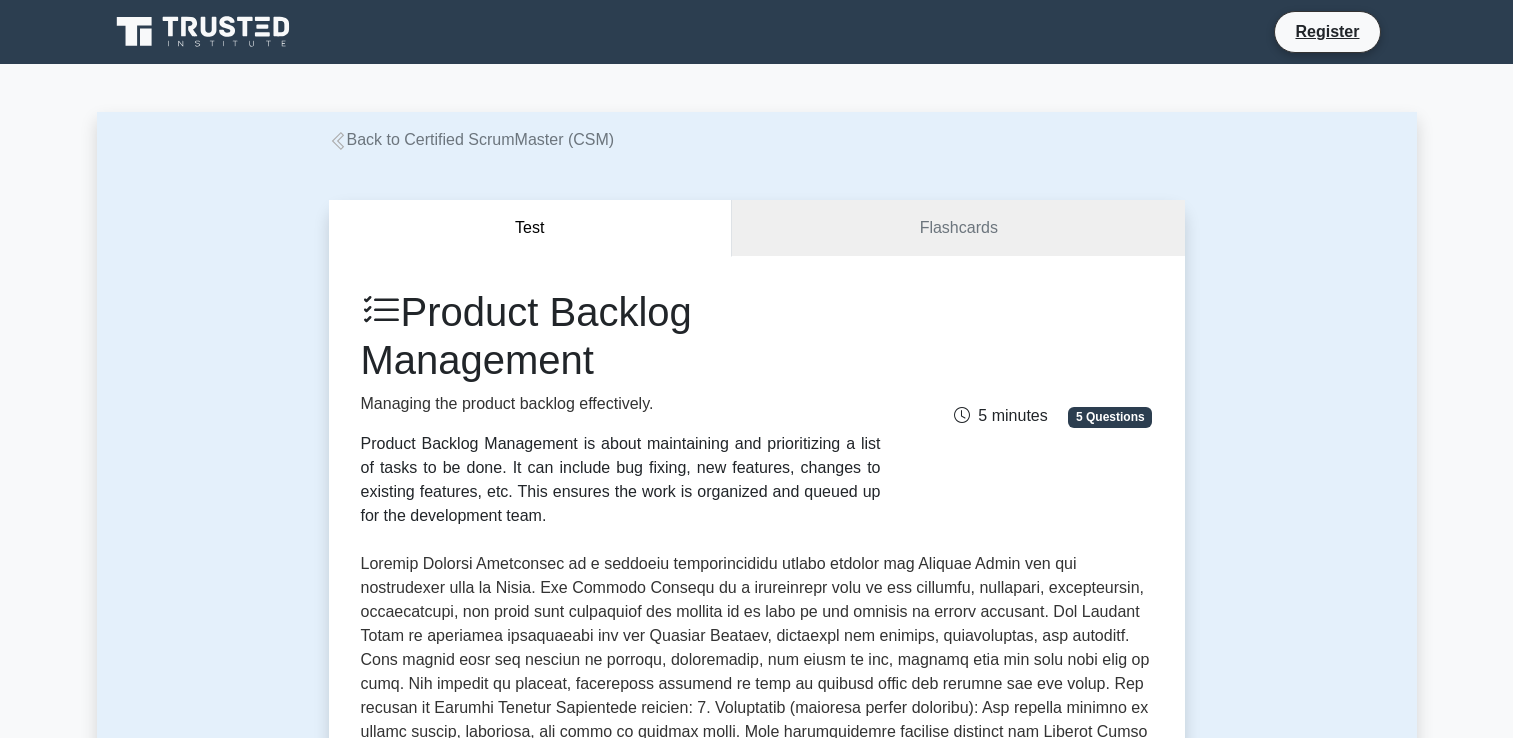 scroll, scrollTop: 0, scrollLeft: 0, axis: both 